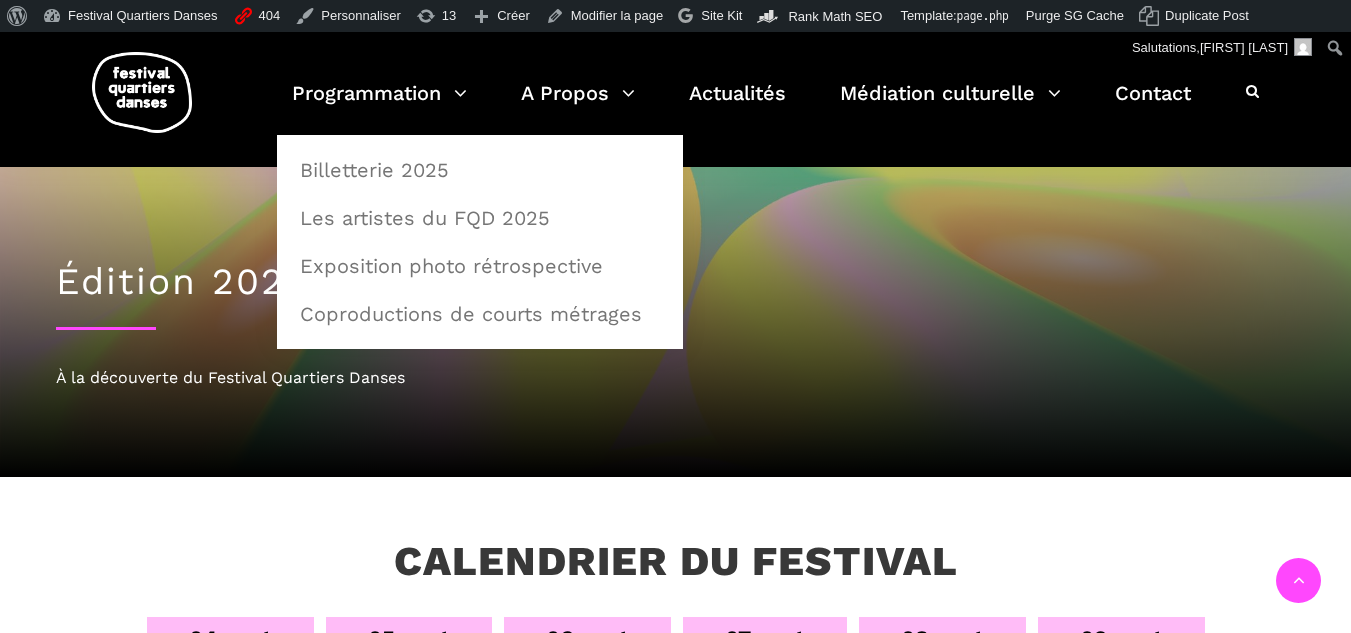 scroll, scrollTop: 500, scrollLeft: 0, axis: vertical 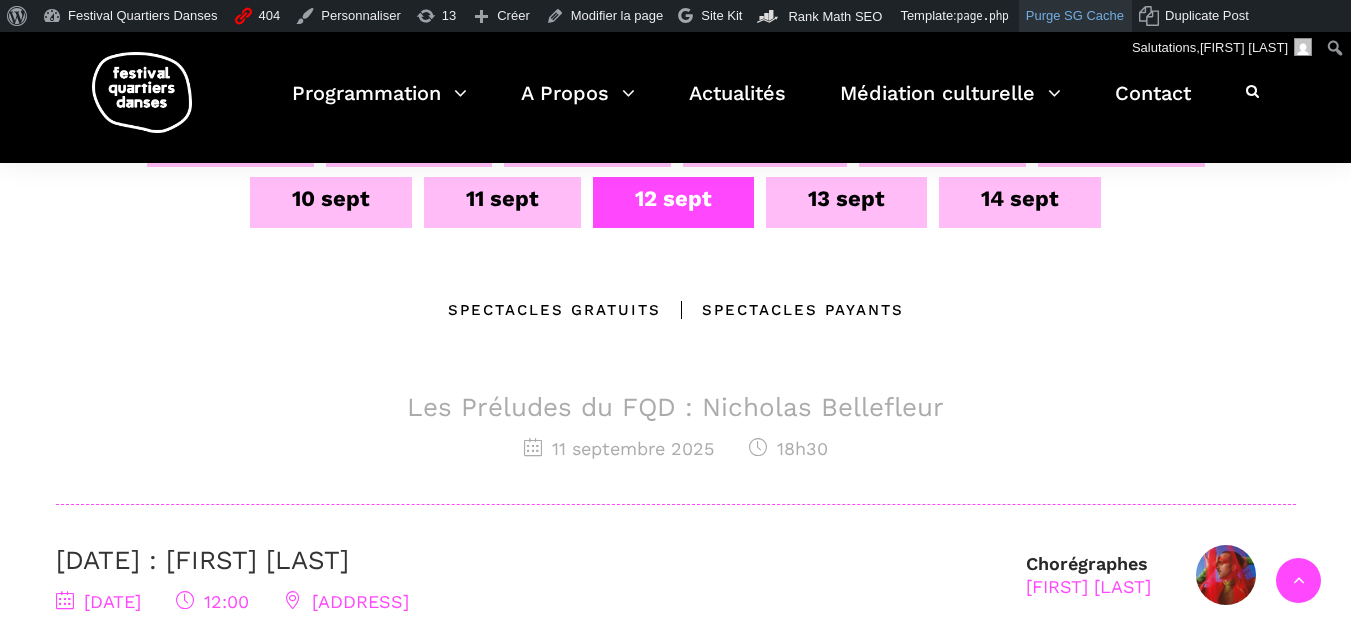 click on "Purge SG Cache" at bounding box center (1075, 16) 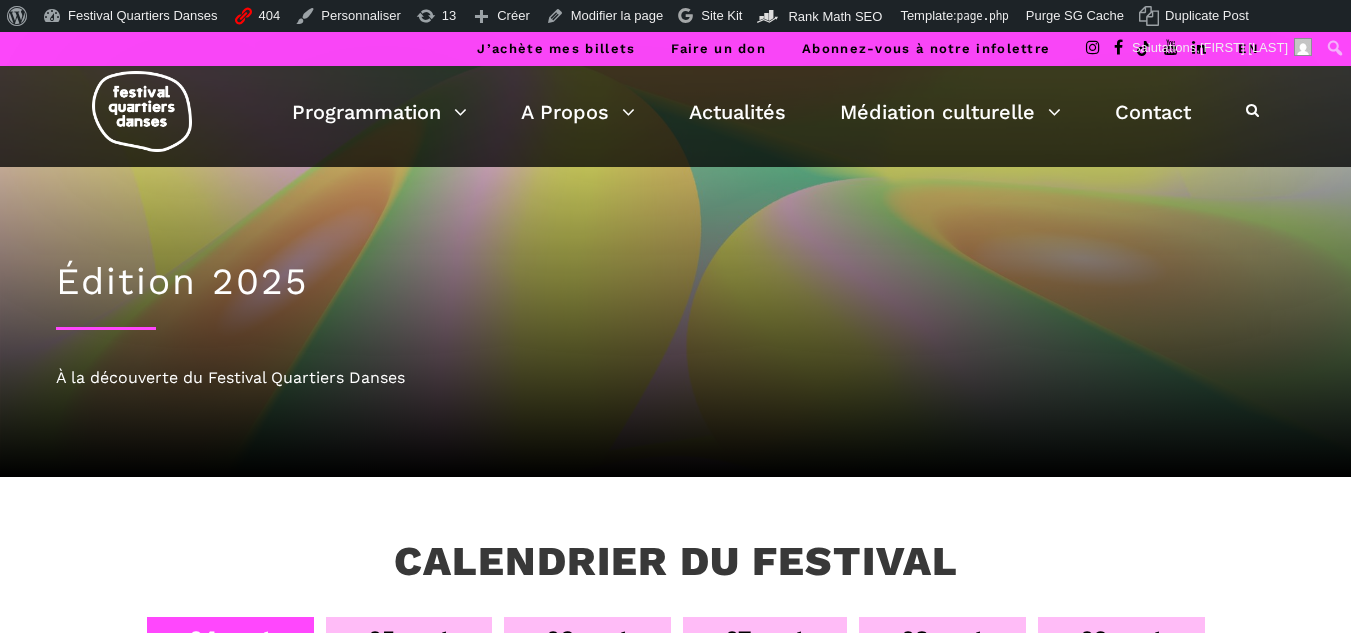 scroll, scrollTop: 0, scrollLeft: 0, axis: both 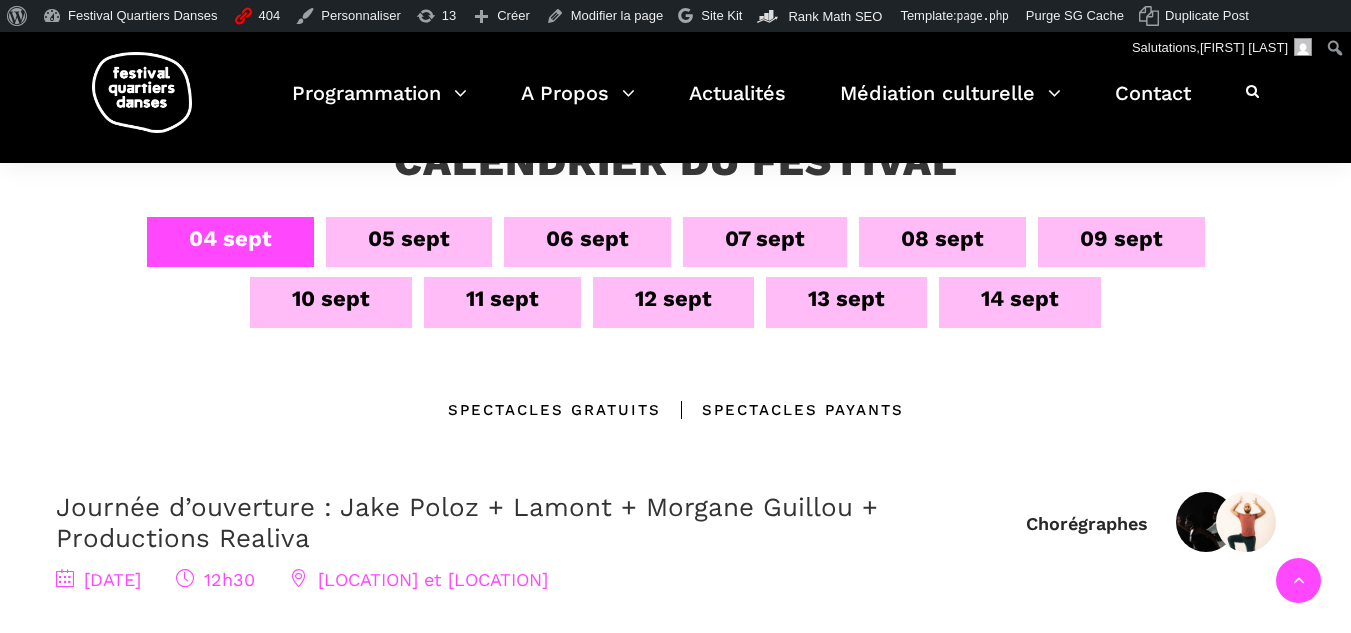 click on "12 sept" at bounding box center [673, 298] 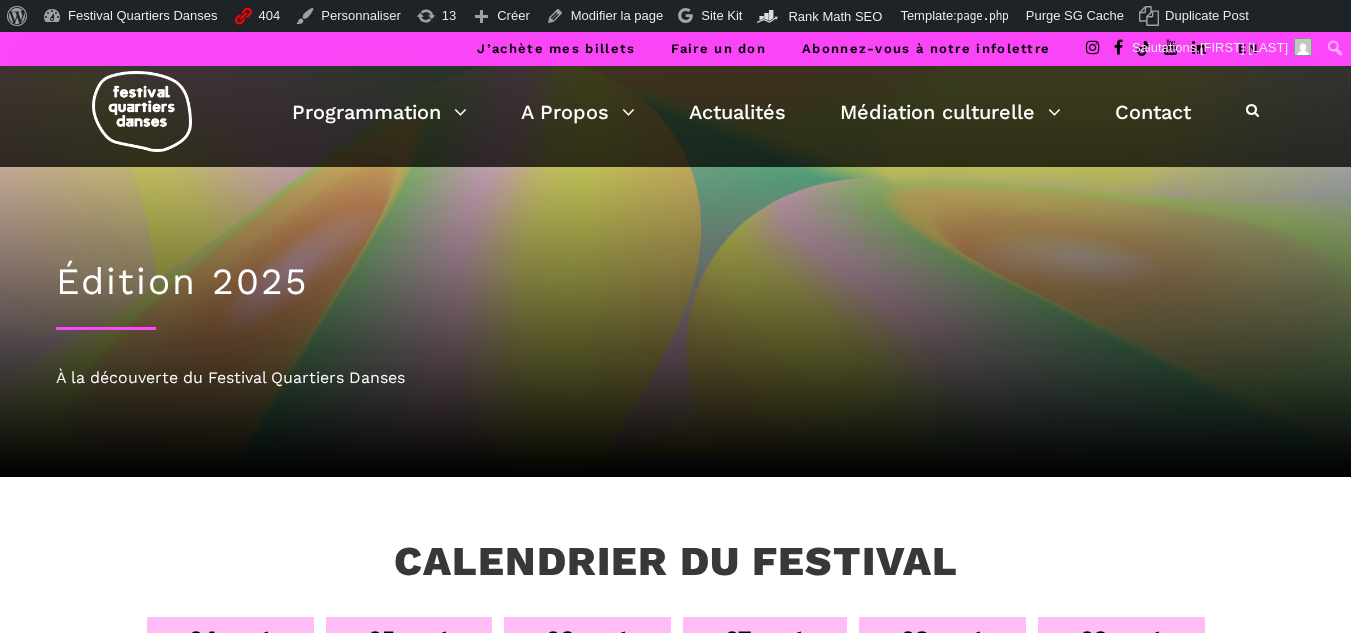 scroll, scrollTop: 500, scrollLeft: 0, axis: vertical 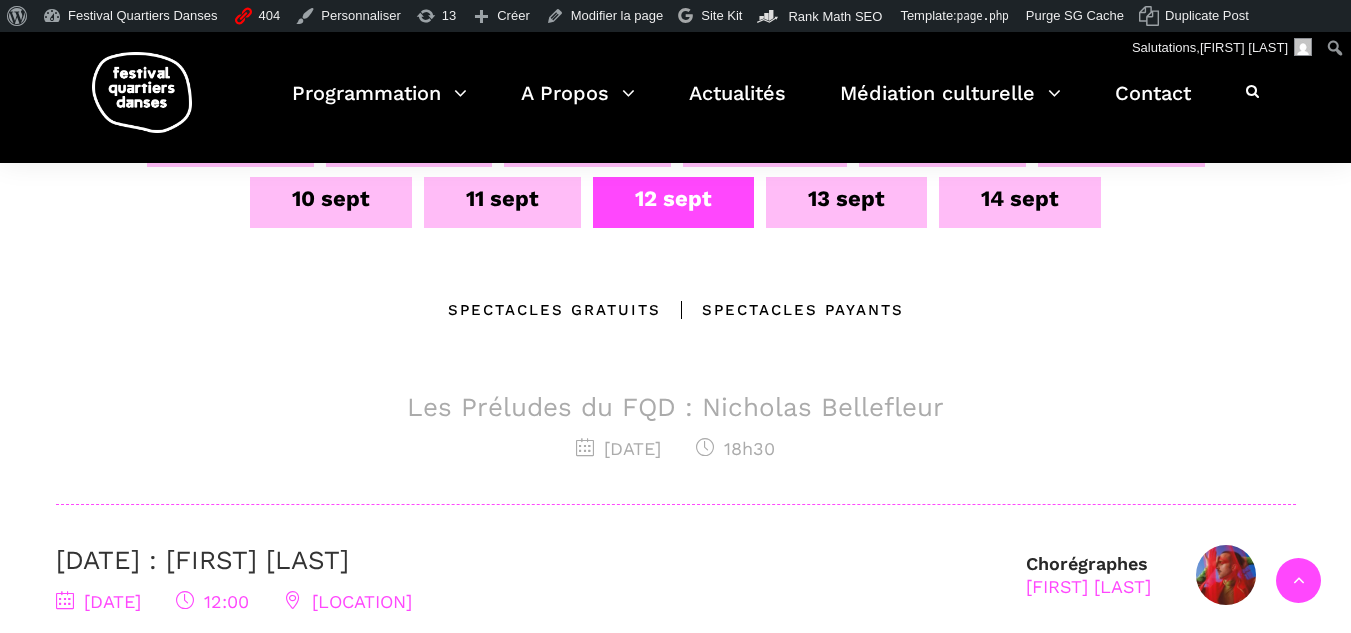 click on "13 sept" at bounding box center [846, 198] 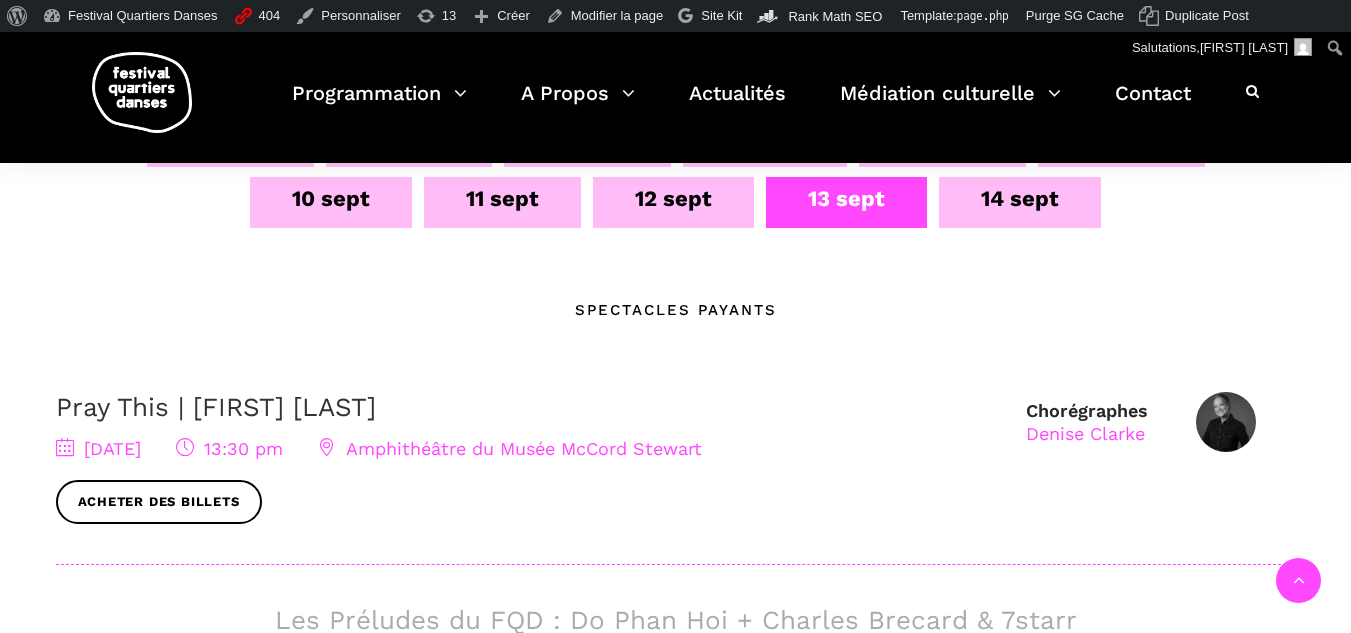 scroll, scrollTop: 400, scrollLeft: 0, axis: vertical 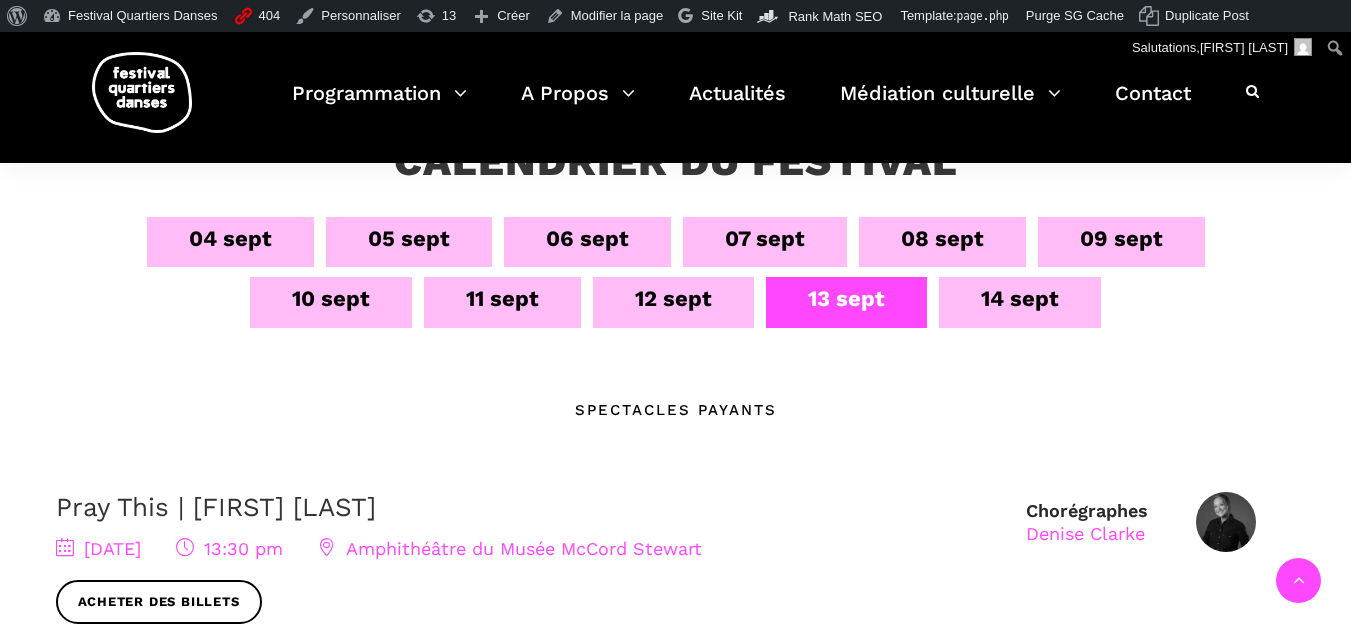 click on "14 sept" at bounding box center [1020, 298] 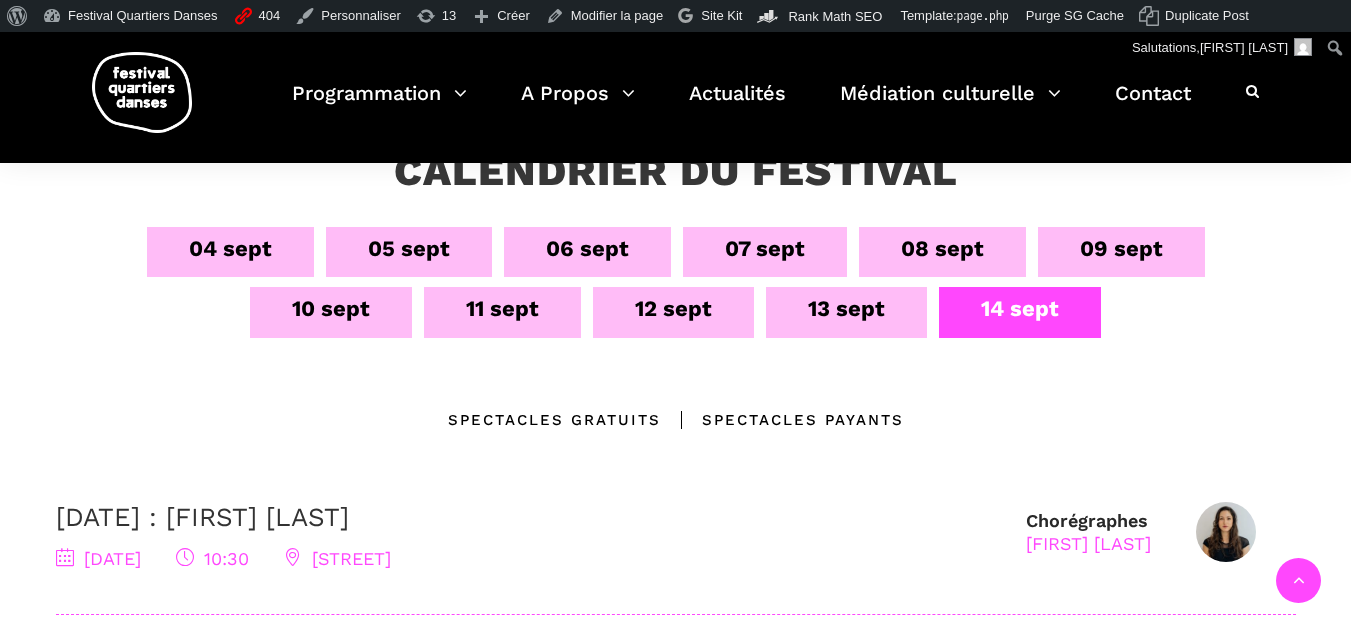 scroll, scrollTop: 390, scrollLeft: 0, axis: vertical 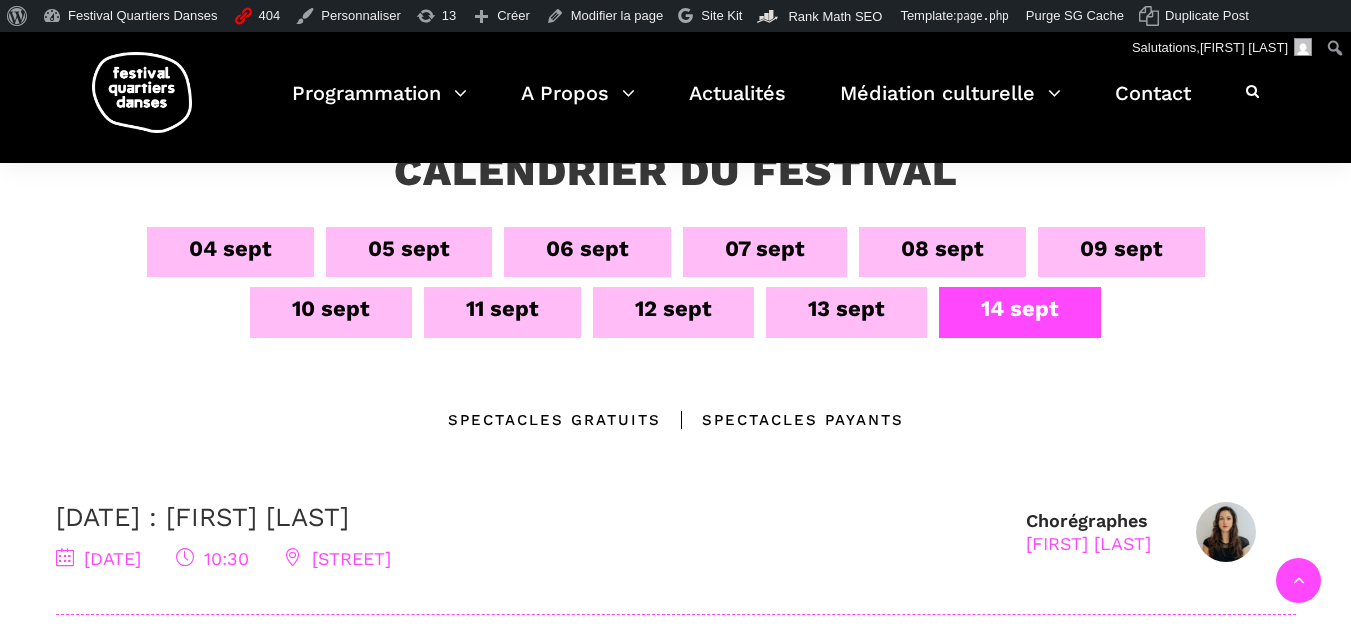 click on "13 sept" at bounding box center (846, 308) 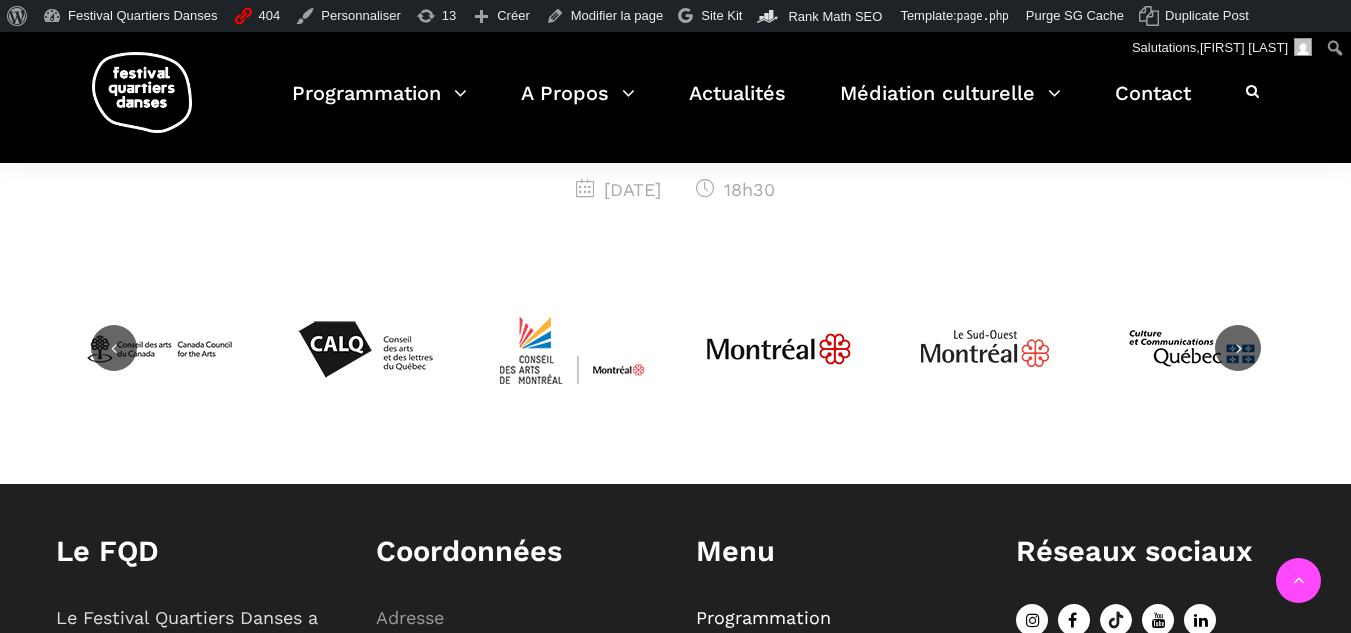 scroll, scrollTop: 690, scrollLeft: 0, axis: vertical 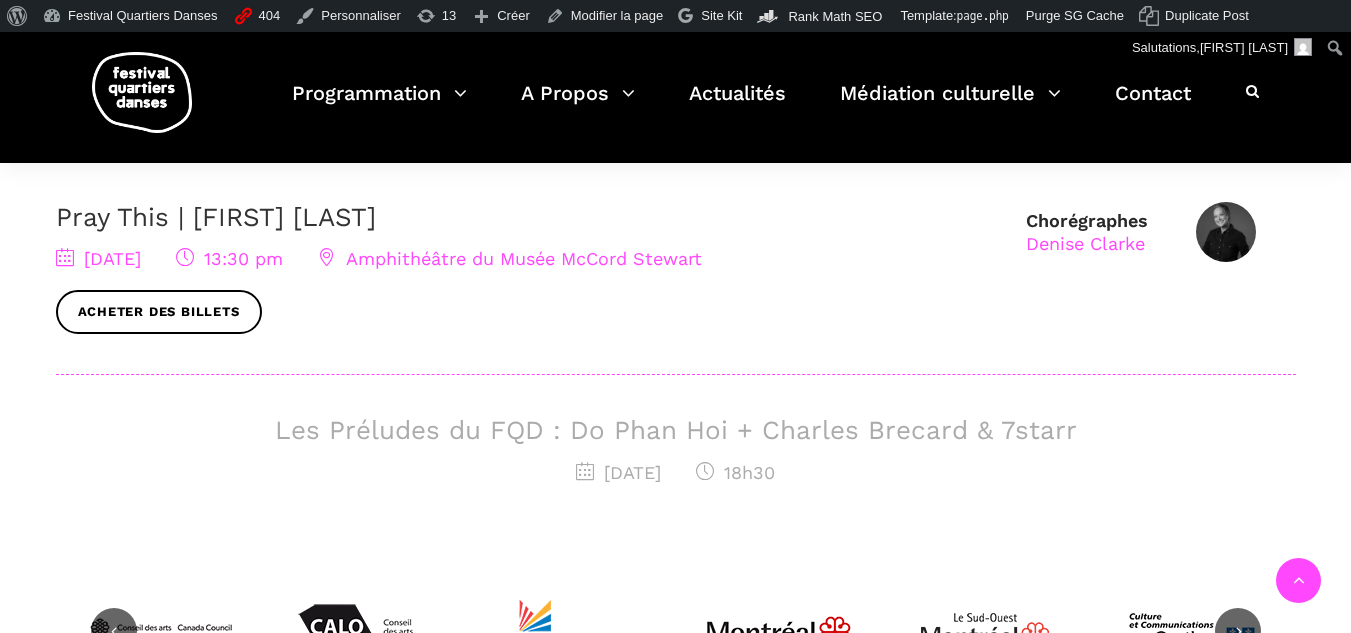 click on "Les Préludes du FQD : Do Phan Hoi + Charles Brecard & 7starr" at bounding box center (676, 430) 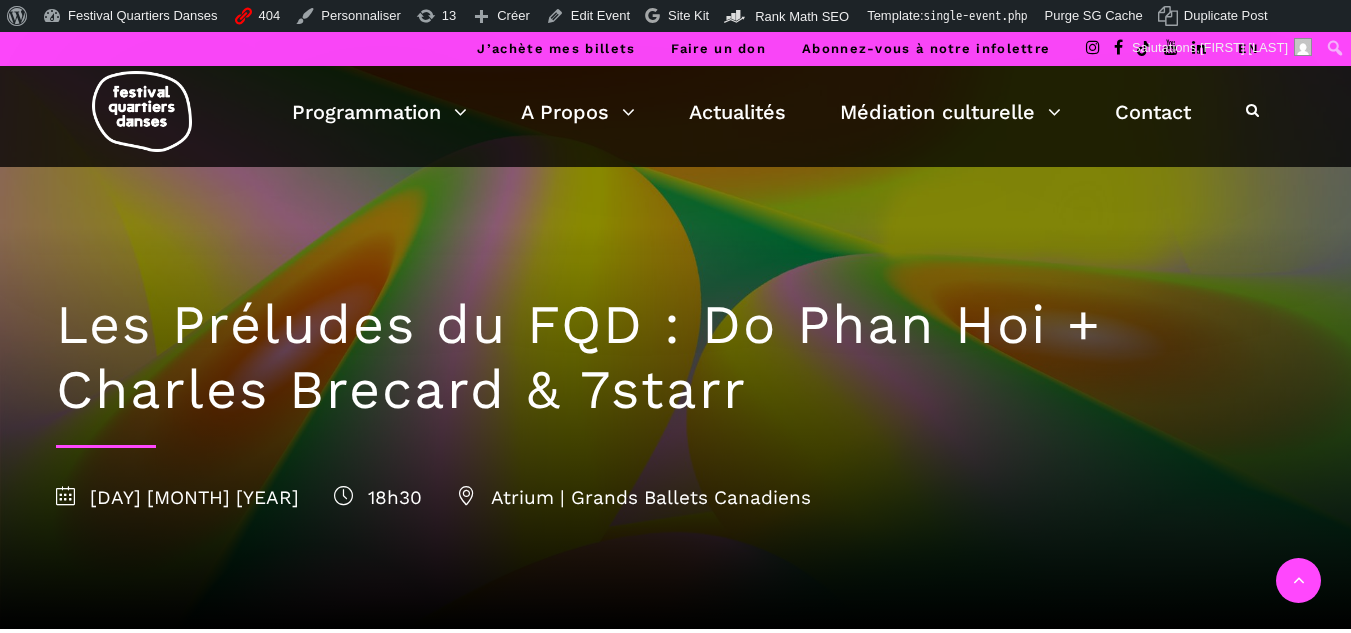 scroll, scrollTop: 600, scrollLeft: 0, axis: vertical 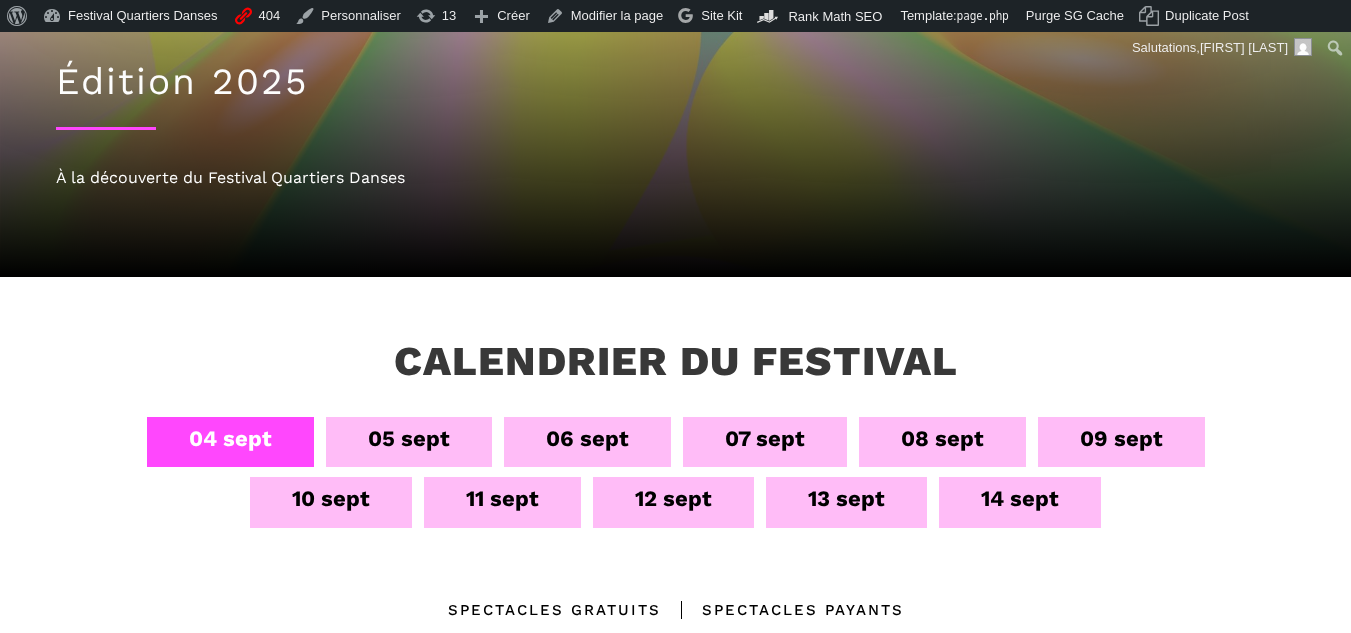 click on "13 sept" at bounding box center (846, 498) 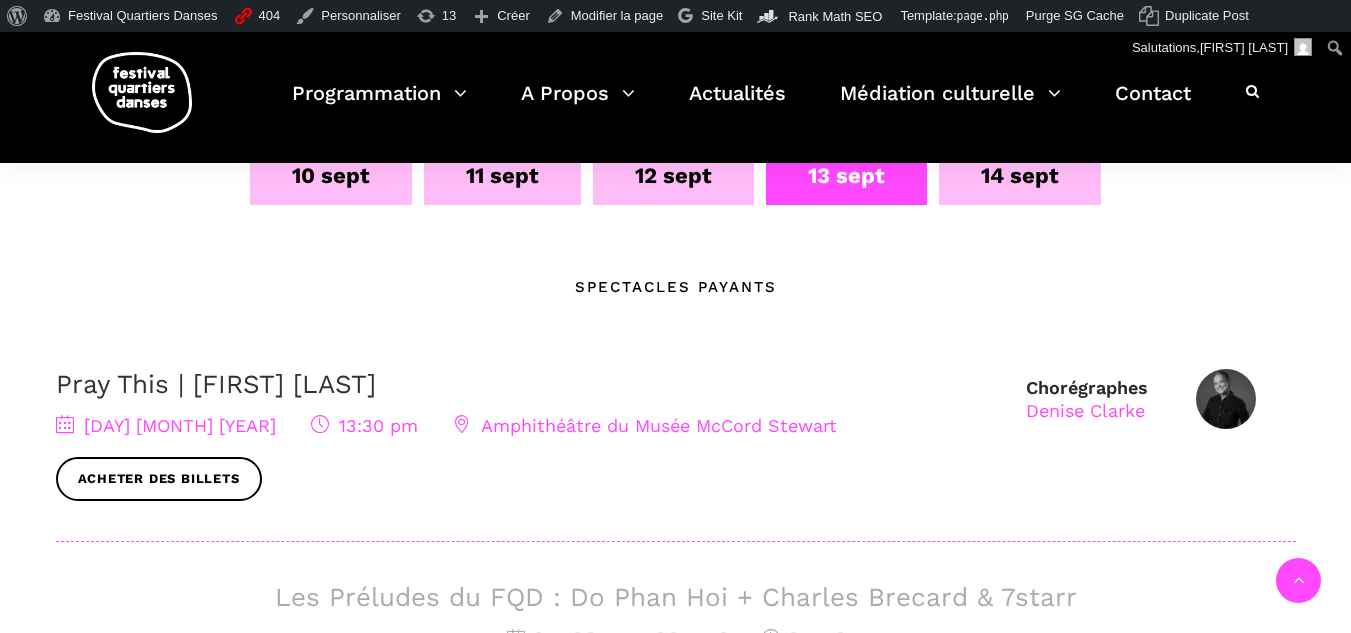 scroll, scrollTop: 700, scrollLeft: 0, axis: vertical 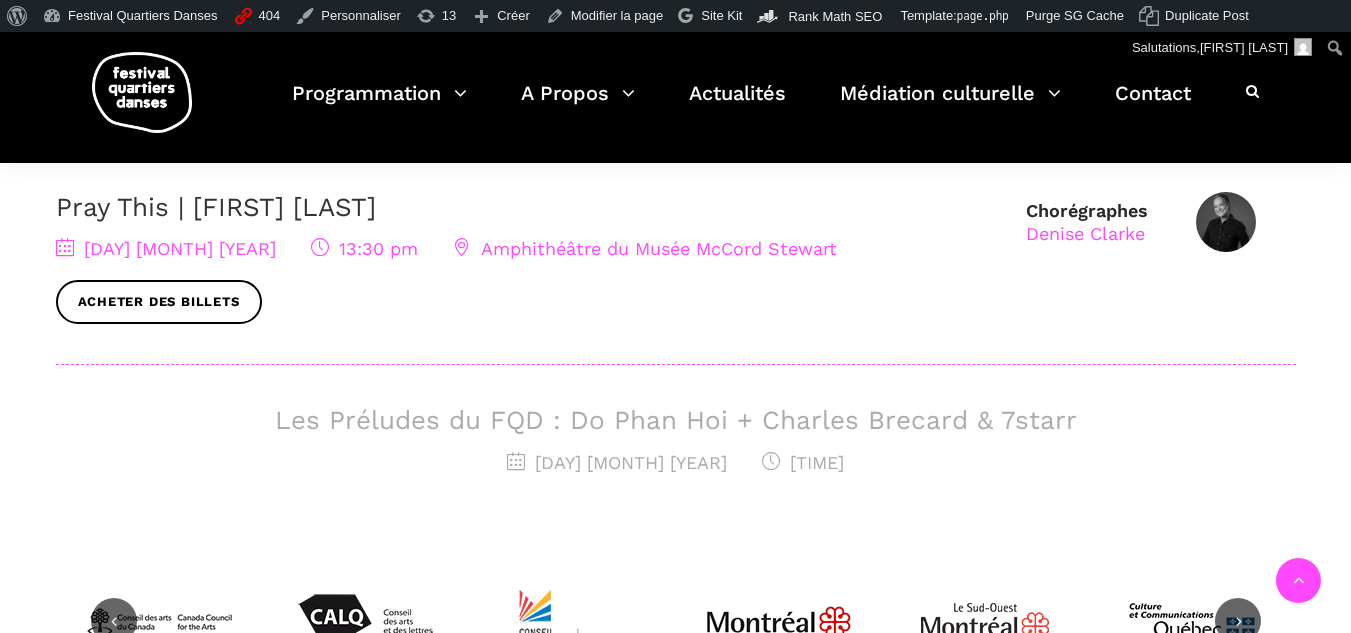 click on "Les Préludes du FQD : Do Phan Hoi + Charles Brecard & 7starr" at bounding box center (676, 420) 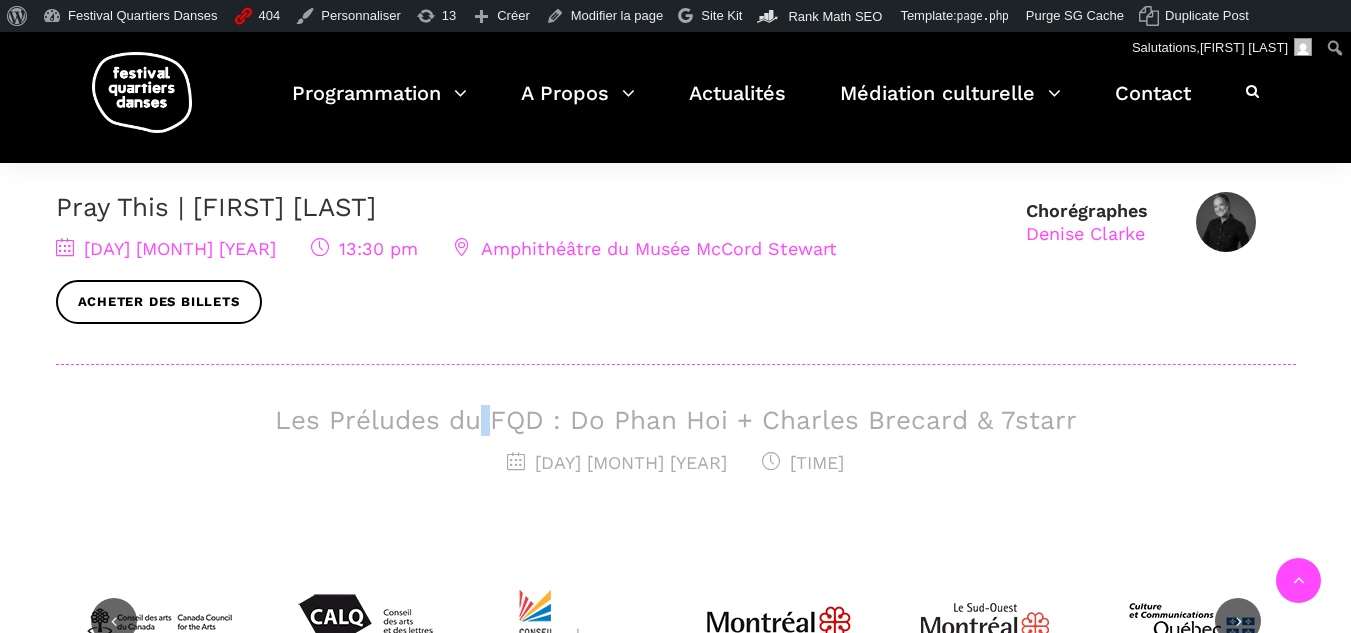 click on "Les Préludes du FQD : Do Phan Hoi + Charles Brecard & 7starr" at bounding box center [676, 420] 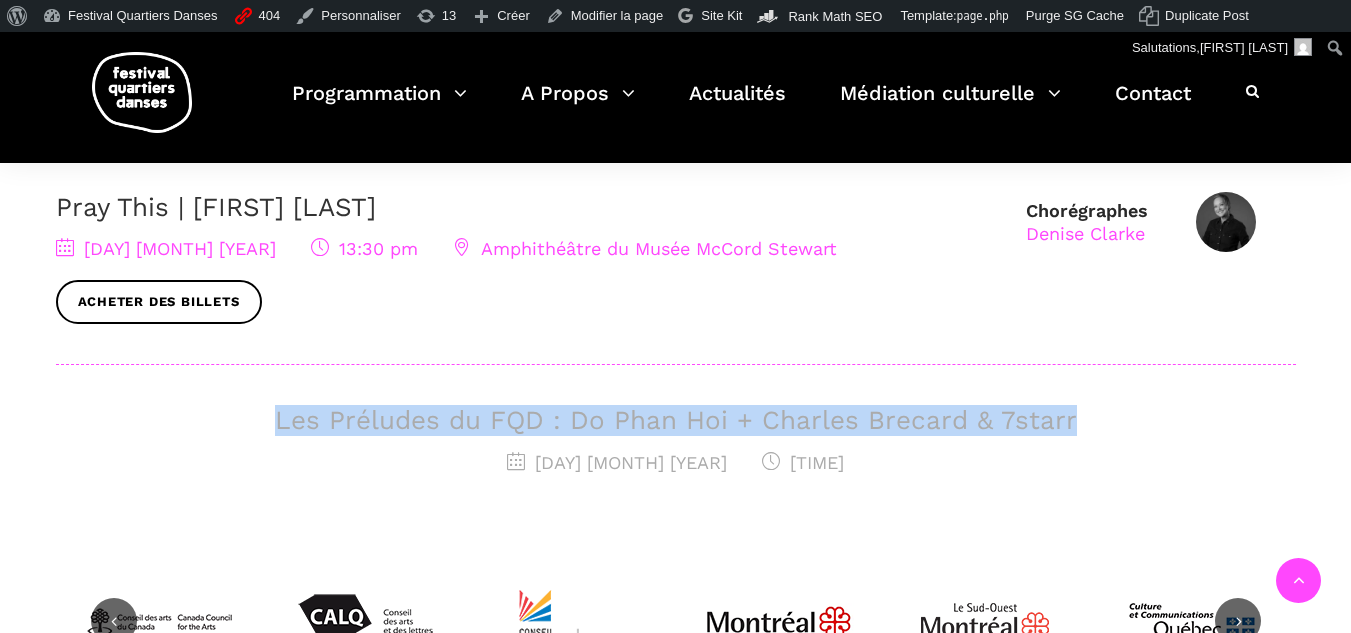 click on "Les Préludes du FQD : Do Phan Hoi + Charles Brecard & 7starr" at bounding box center [676, 420] 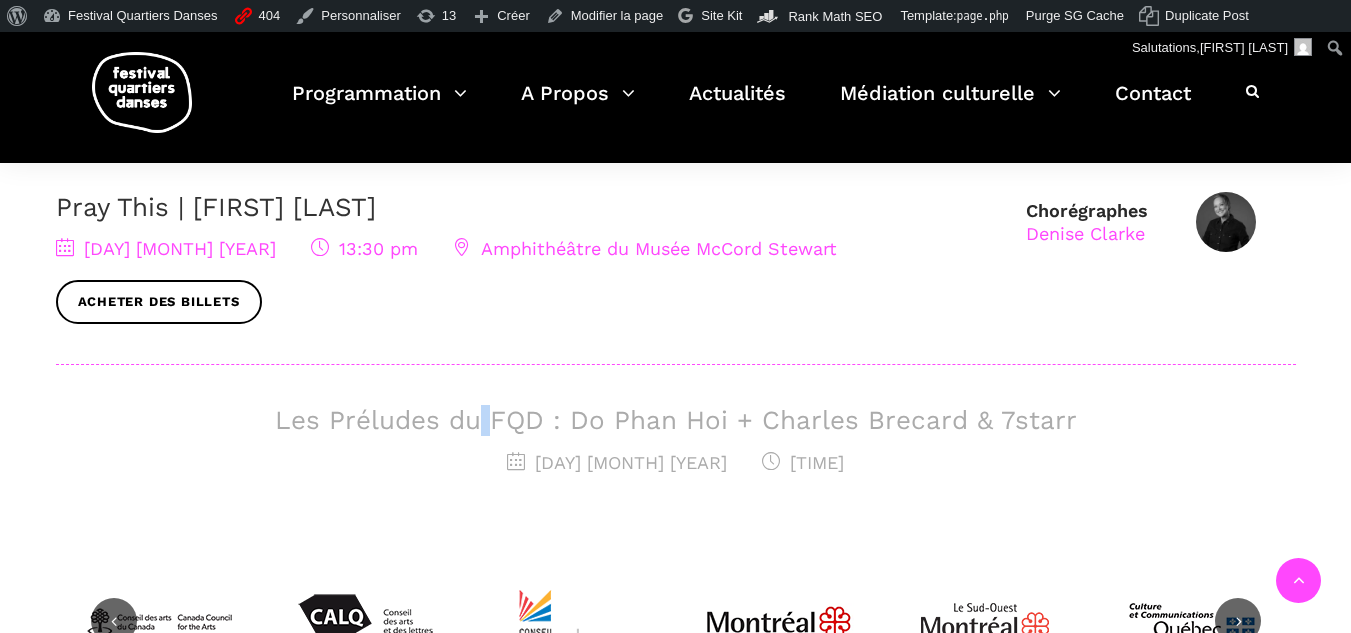 click on "Les Préludes du FQD : Do Phan Hoi + Charles Brecard & 7starr" at bounding box center (676, 420) 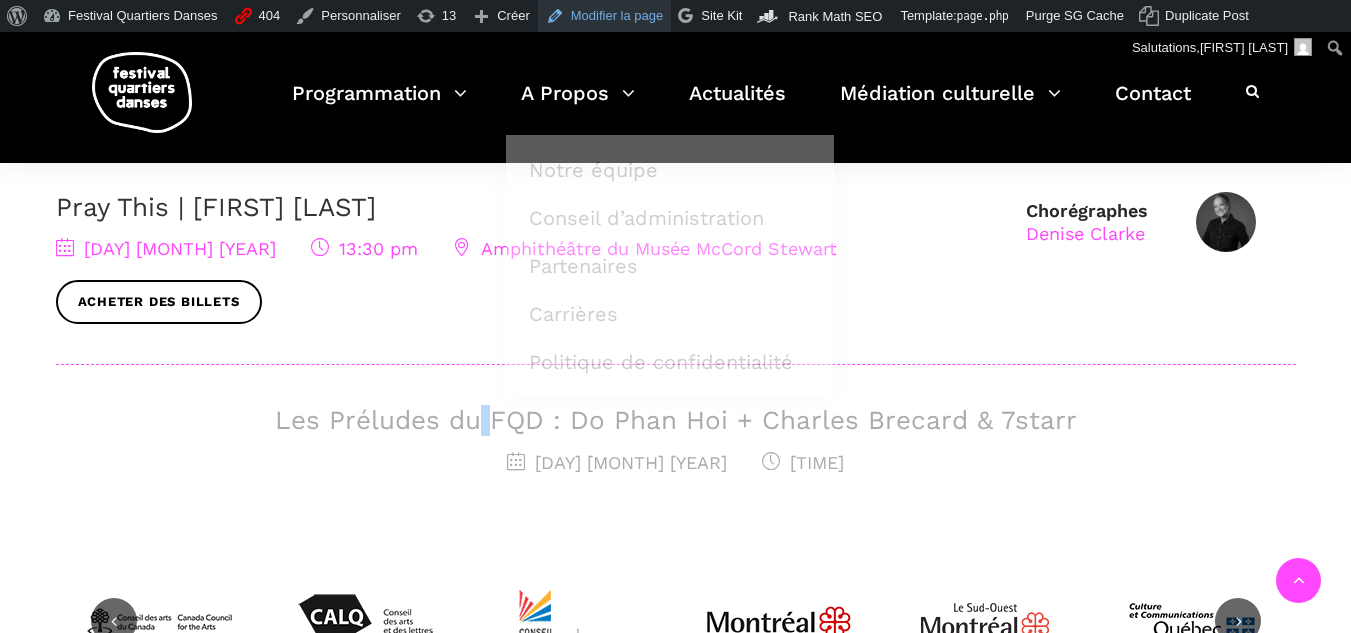 click on "Modifier la page" at bounding box center [605, 16] 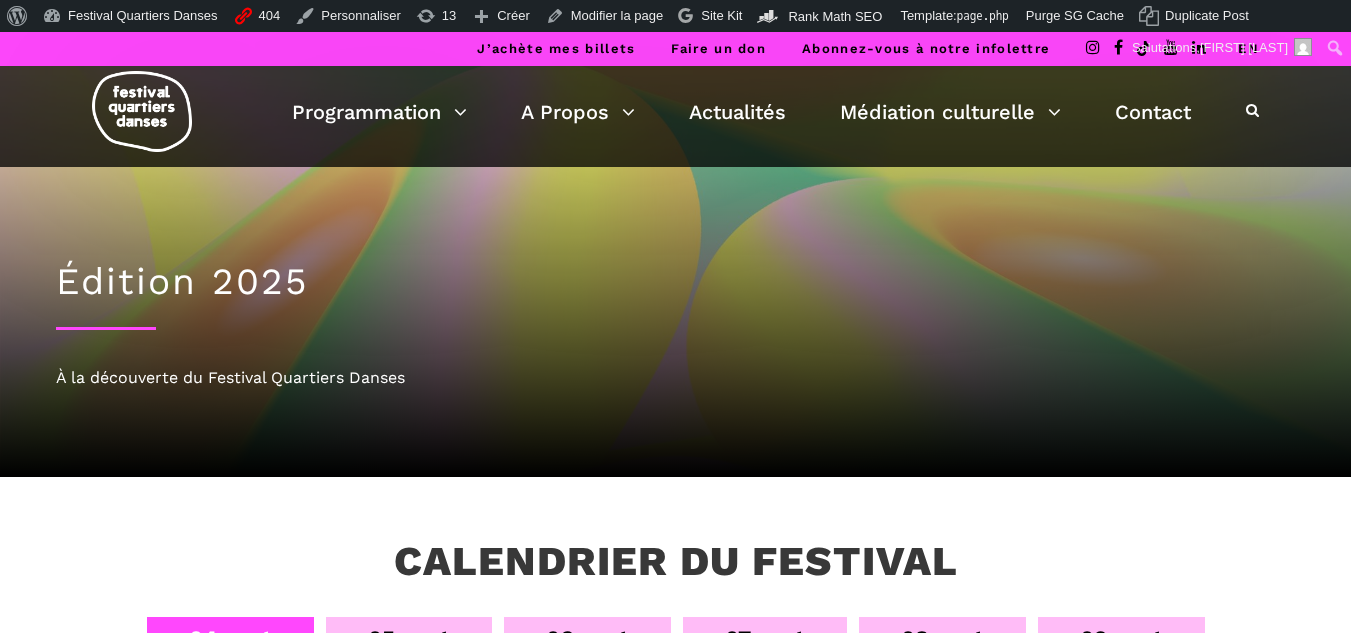 scroll, scrollTop: 400, scrollLeft: 0, axis: vertical 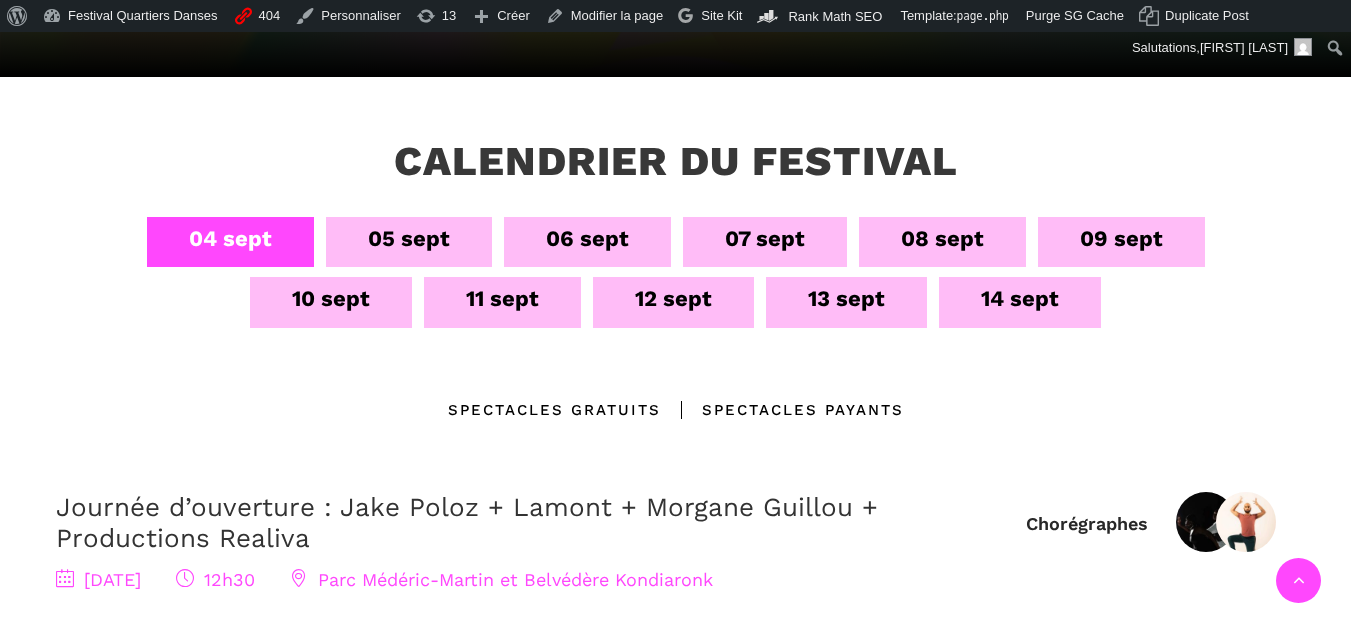 click on "12 sept" at bounding box center [673, 302] 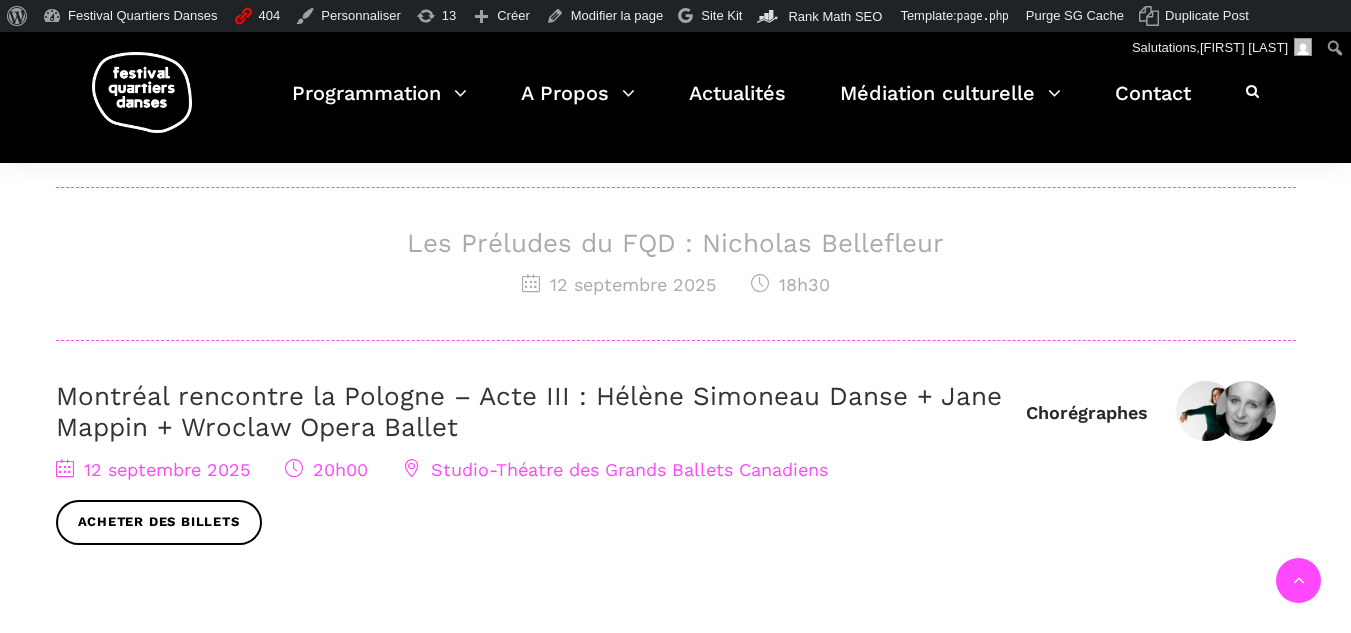 scroll, scrollTop: 1200, scrollLeft: 0, axis: vertical 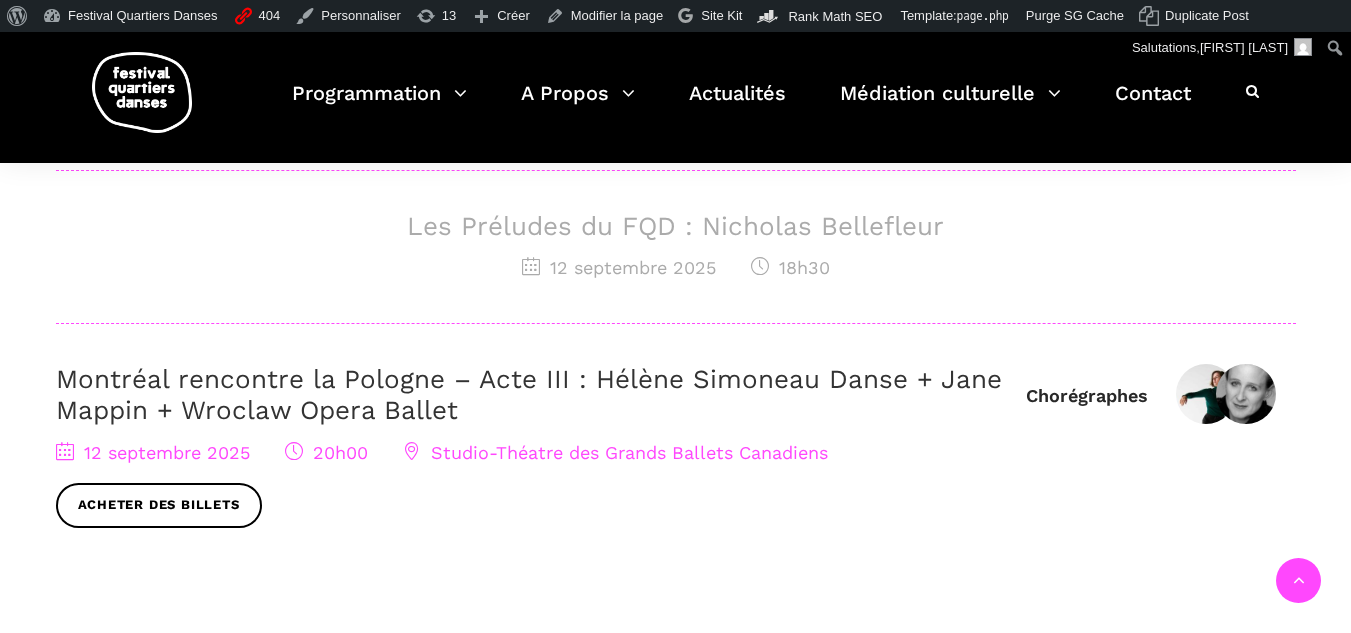 click on "12 septembre 2025" at bounding box center [619, 267] 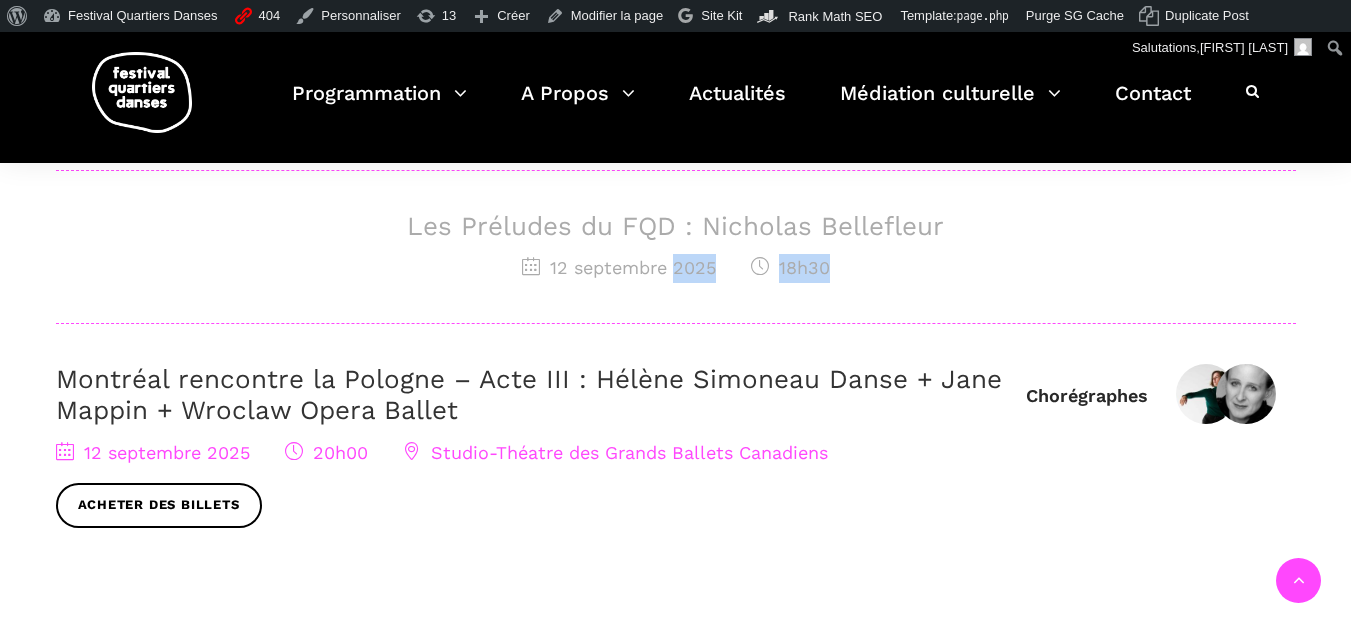 click on "Les Préludes du FQD : Nicholas Bellefleur 12 septembre 2025 18h30" at bounding box center [676, 267] 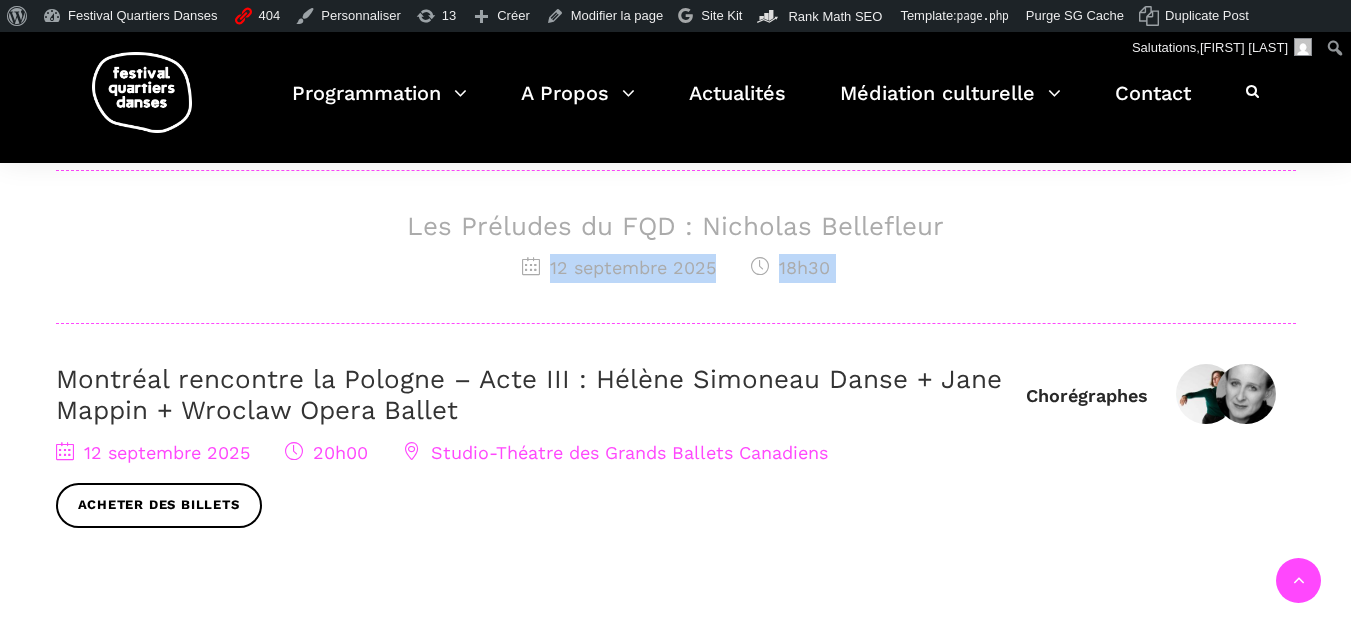 click on "Les Préludes du FQD : Nicholas Bellefleur 12 septembre 2025 18h30" at bounding box center [676, 267] 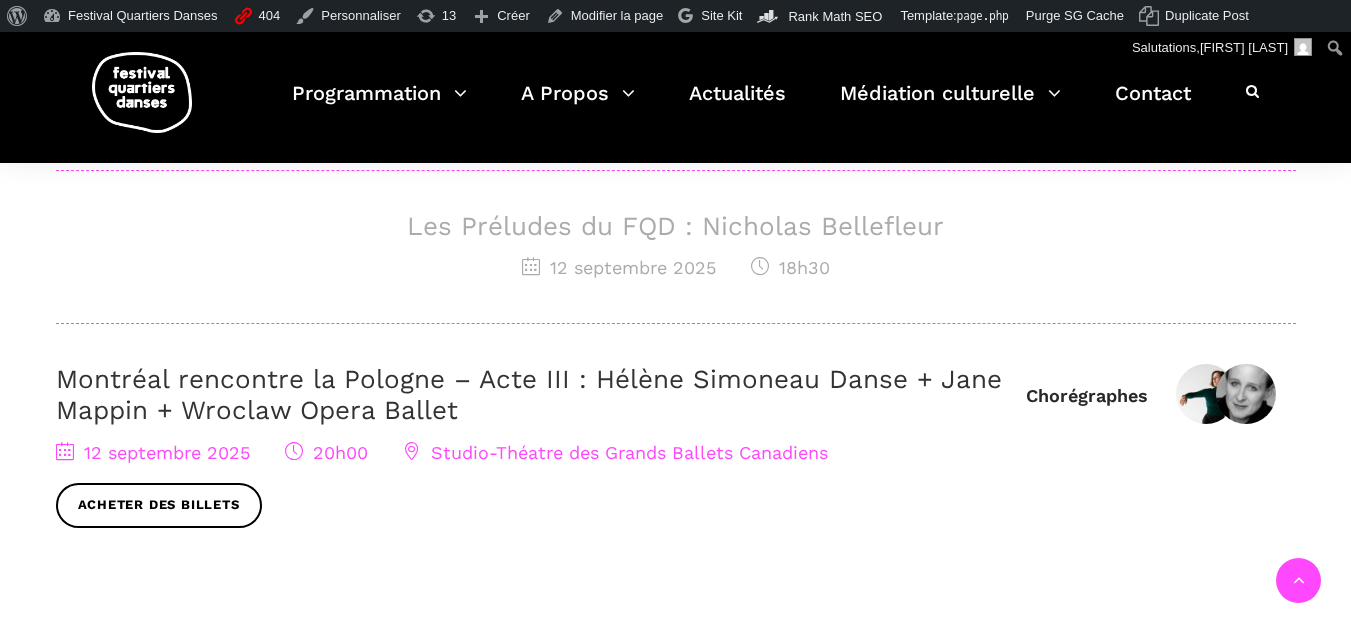click on "Les Préludes du FQD : Nicholas Bellefleur" at bounding box center (676, 226) 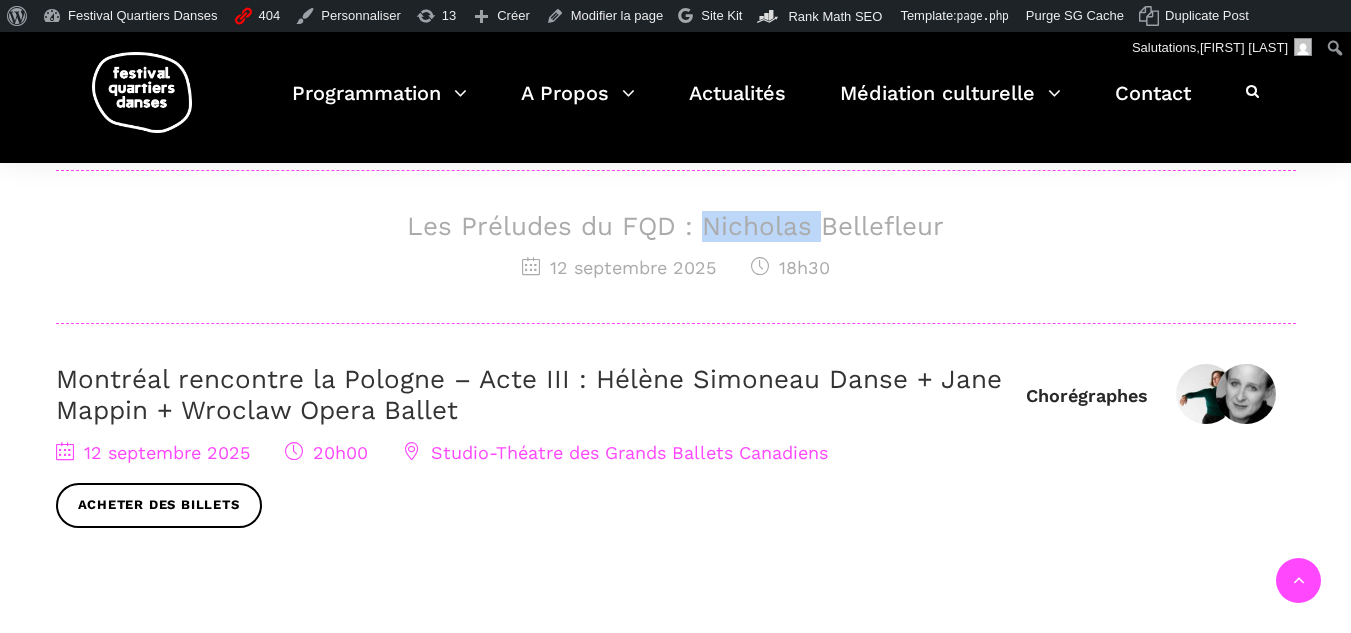 click on "Les Préludes du FQD : Nicholas Bellefleur" at bounding box center (676, 226) 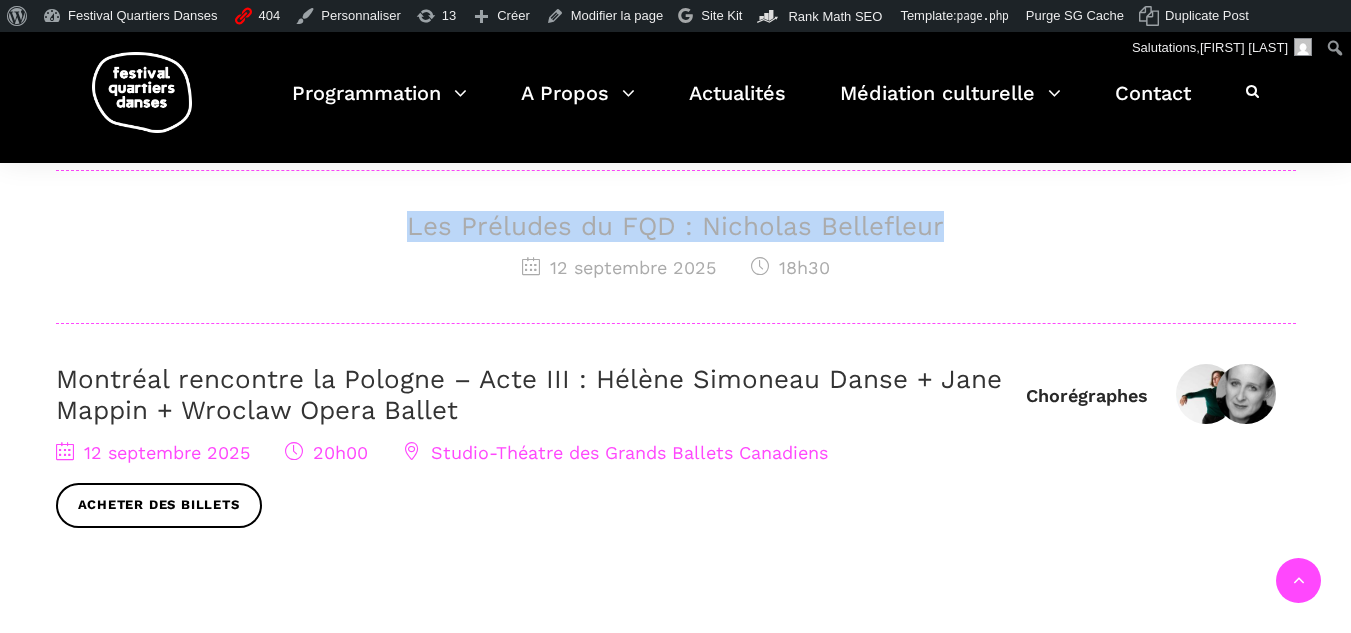 click on "Les Préludes du FQD : Nicholas Bellefleur" at bounding box center (676, 226) 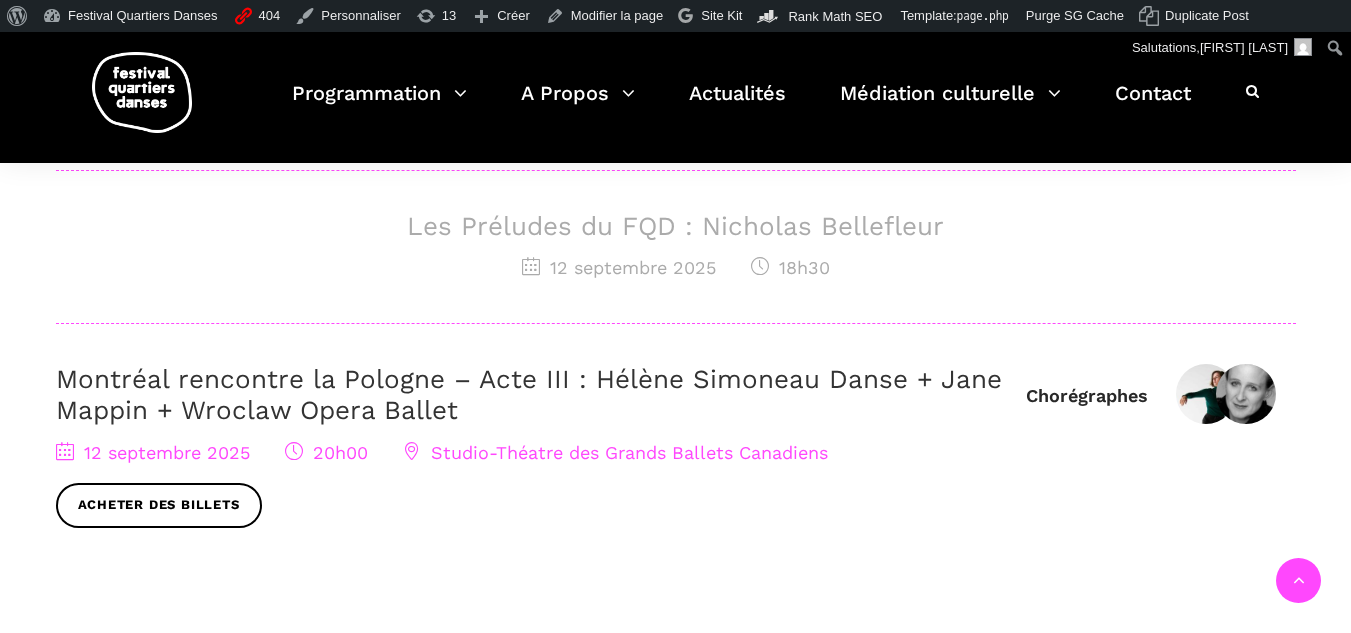 drag, startPoint x: 662, startPoint y: 305, endPoint x: 643, endPoint y: 173, distance: 133.36041 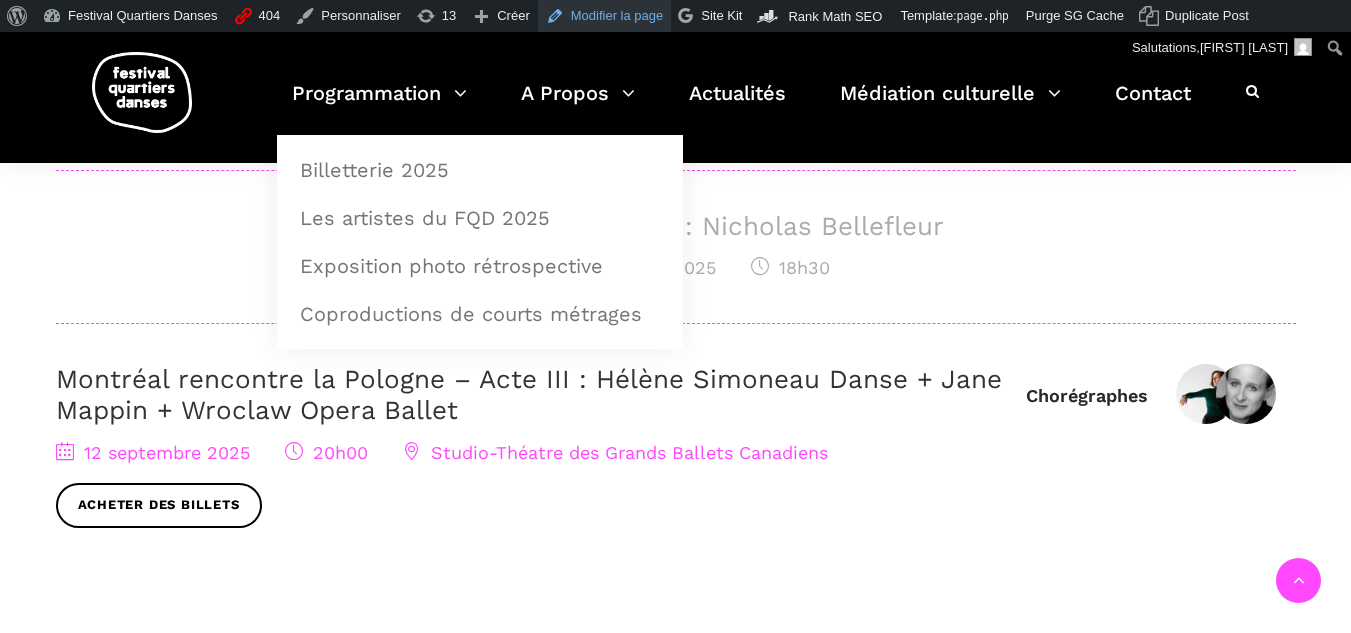 click on "Modifier la page" at bounding box center (605, 16) 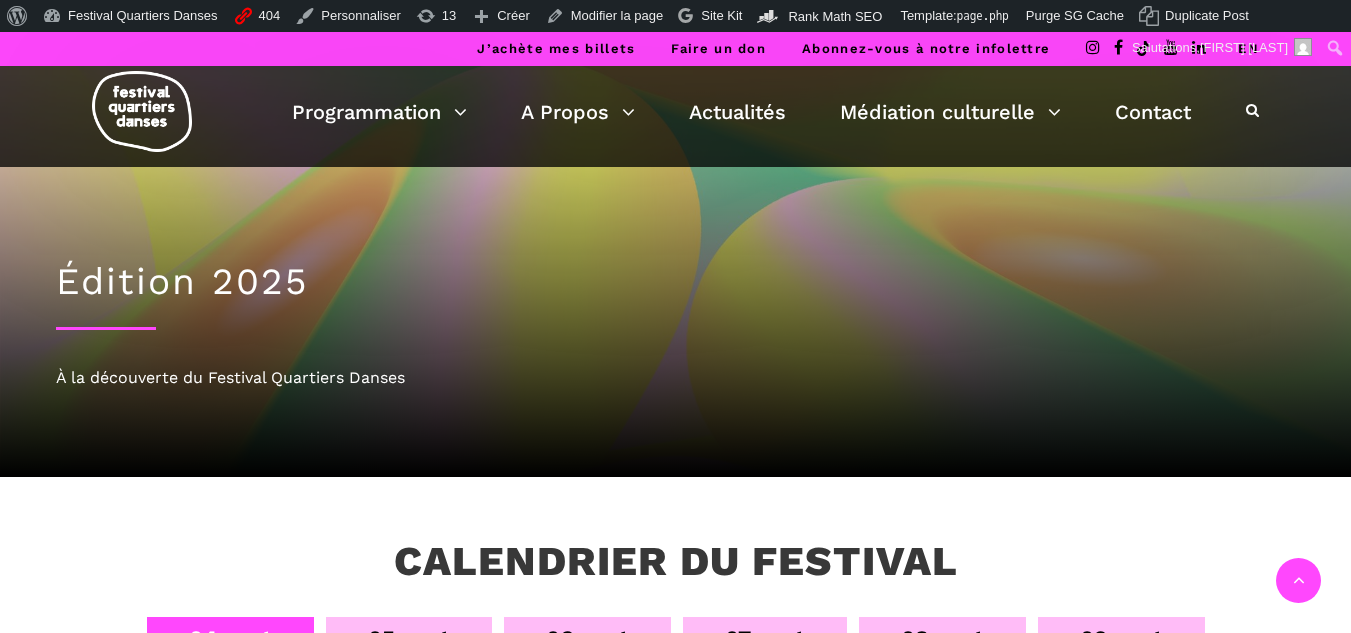 scroll, scrollTop: 500, scrollLeft: 0, axis: vertical 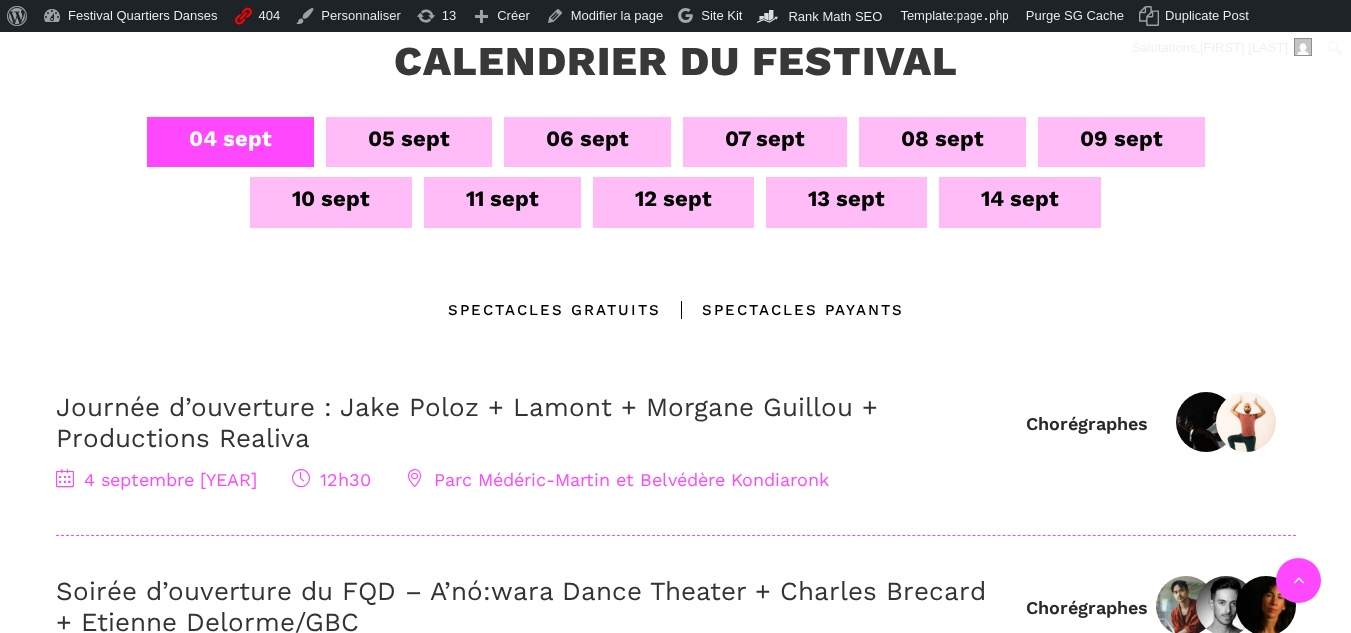 click on "12 sept" at bounding box center (673, 198) 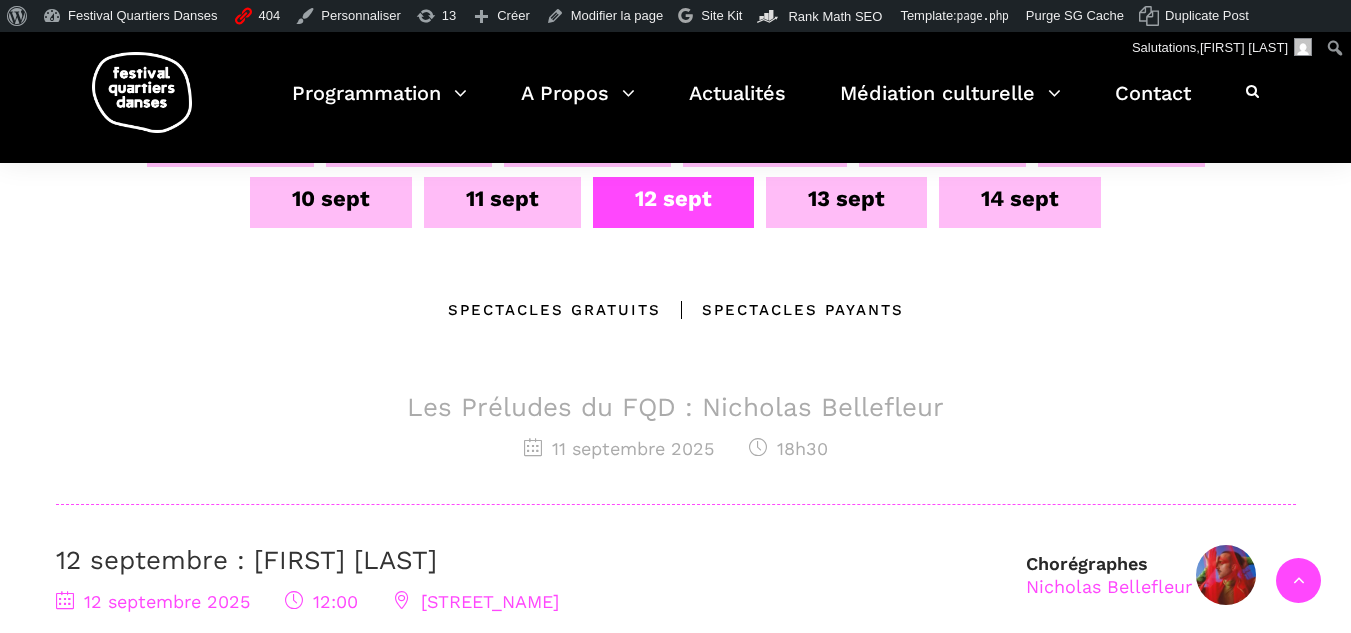 click on "Les Préludes du FQD : Nicholas Bellefleur" at bounding box center (676, 407) 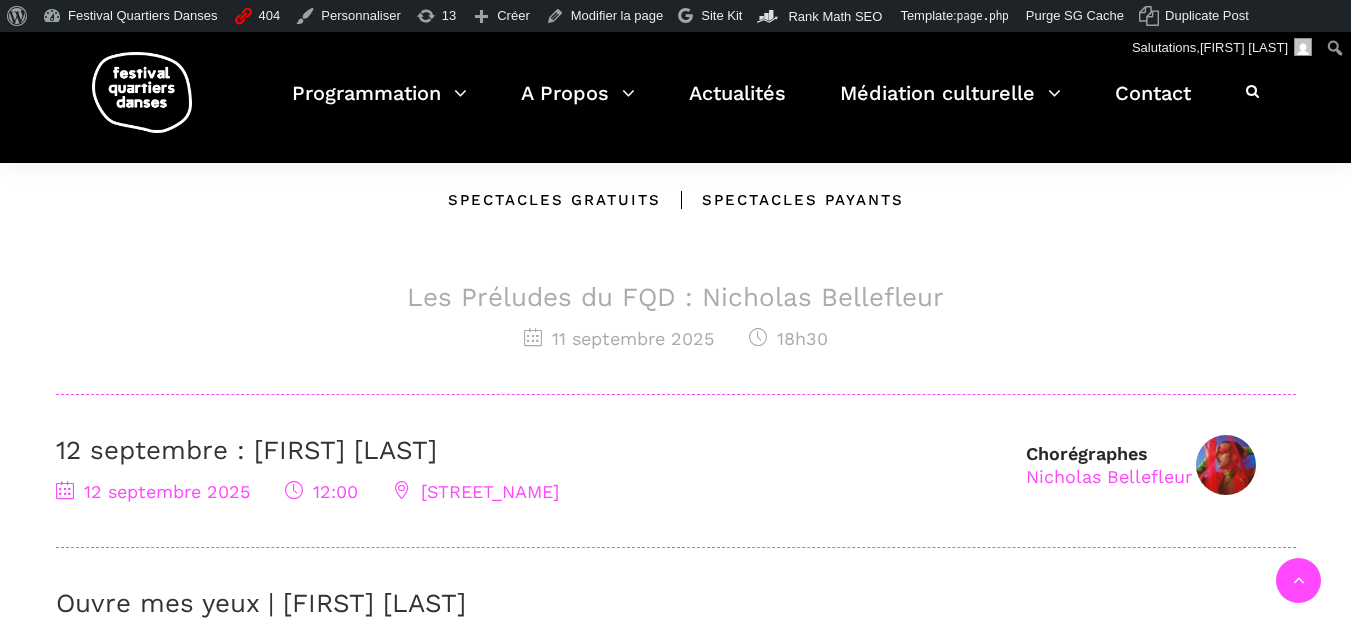 scroll, scrollTop: 500, scrollLeft: 0, axis: vertical 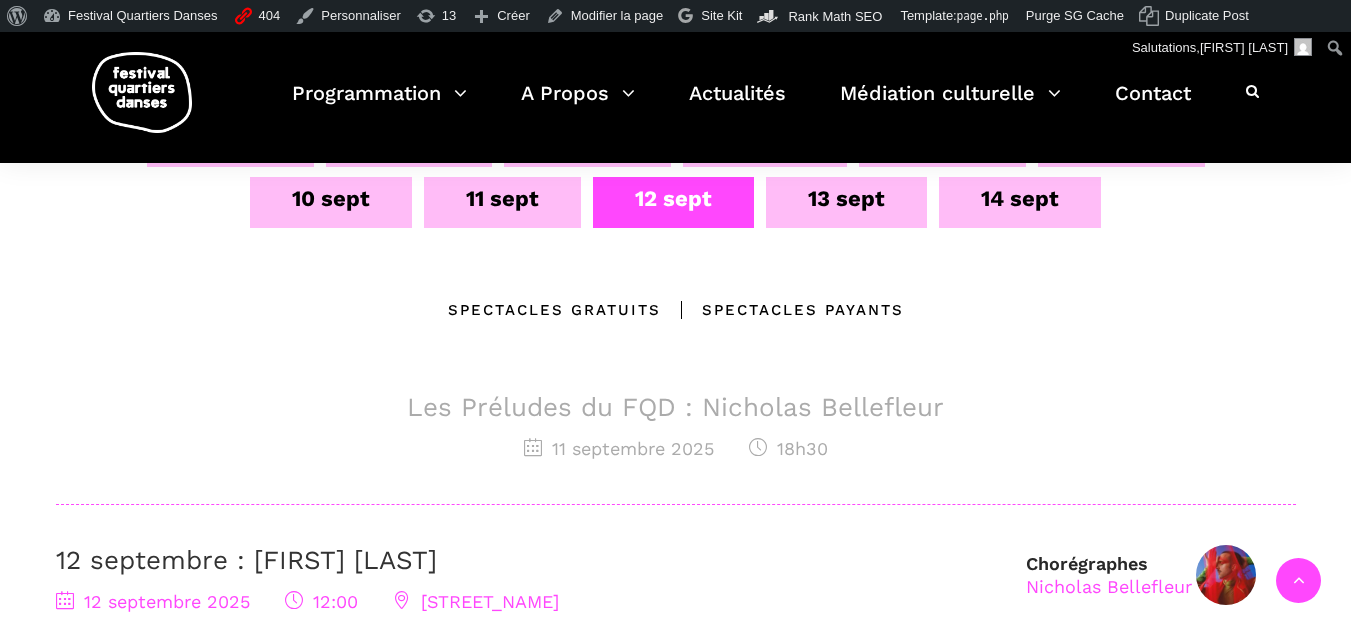 click on "Les Préludes du FQD : Nicholas Bellefleur" at bounding box center [676, 407] 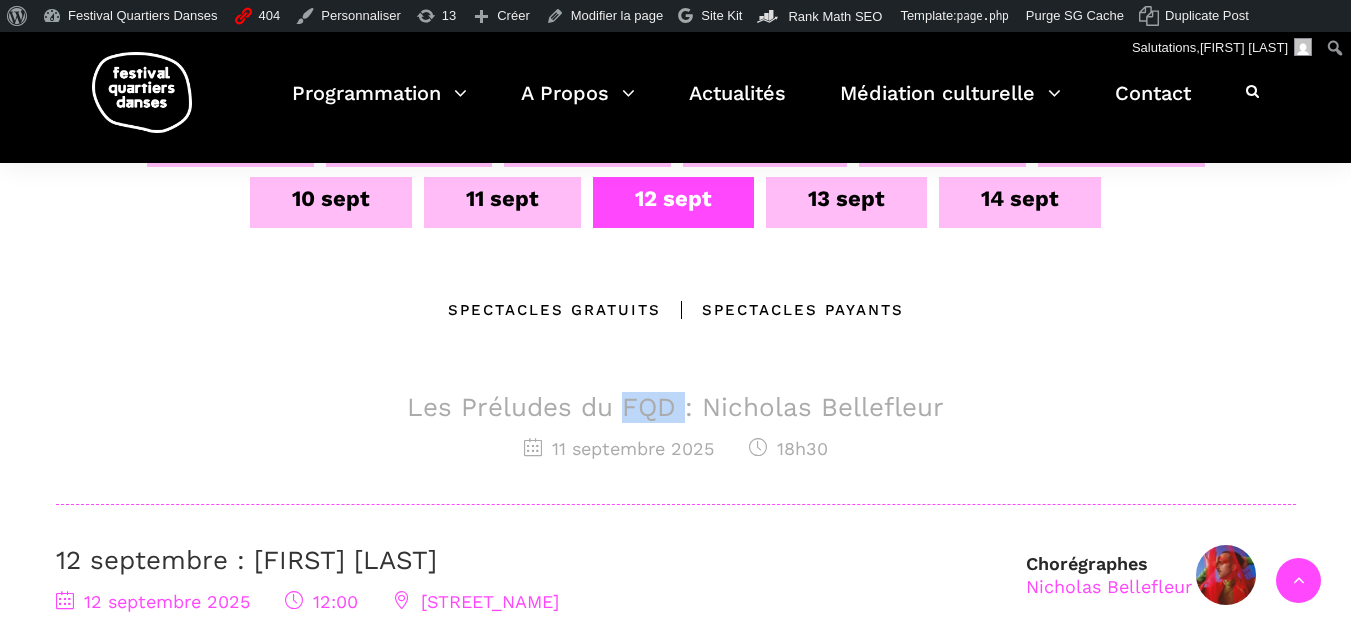 click on "Les Préludes du FQD : Nicholas Bellefleur" at bounding box center (676, 407) 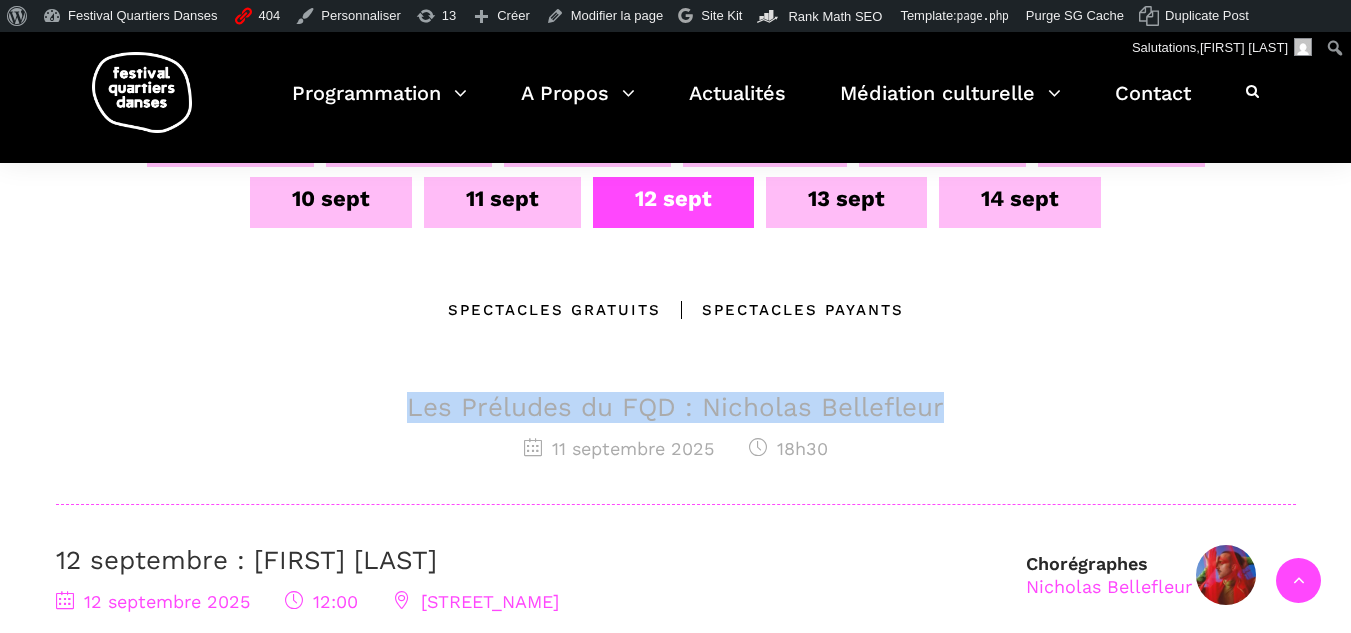click on "Les Préludes du FQD : Nicholas Bellefleur" at bounding box center (676, 407) 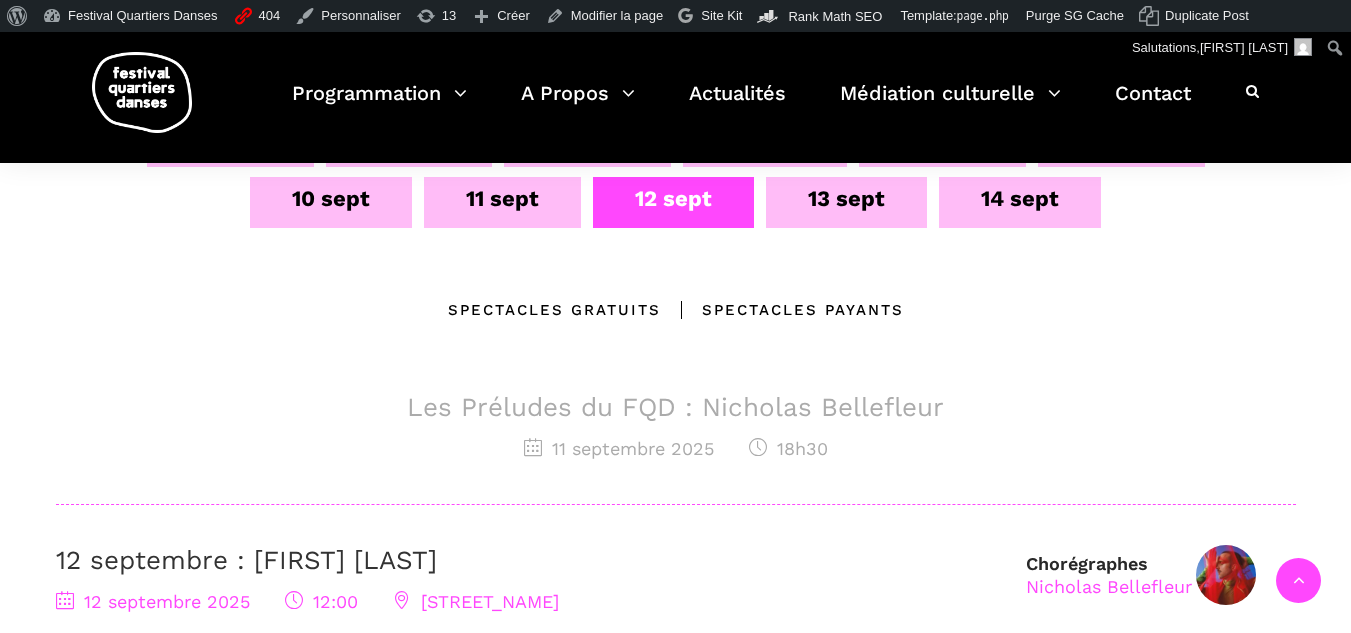 click on "Les Préludes du FQD : Nicholas Bellefleur 11 septembre 2025 18h30" at bounding box center [676, 448] 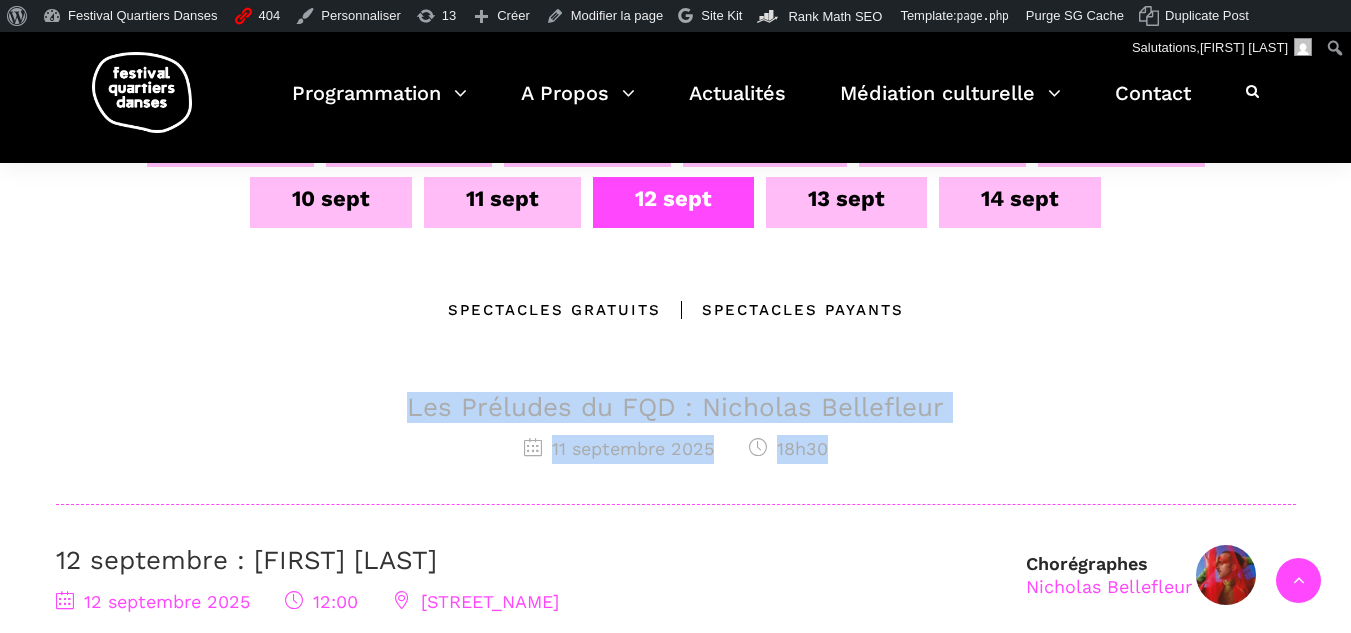 drag, startPoint x: 906, startPoint y: 463, endPoint x: 313, endPoint y: 389, distance: 597.59937 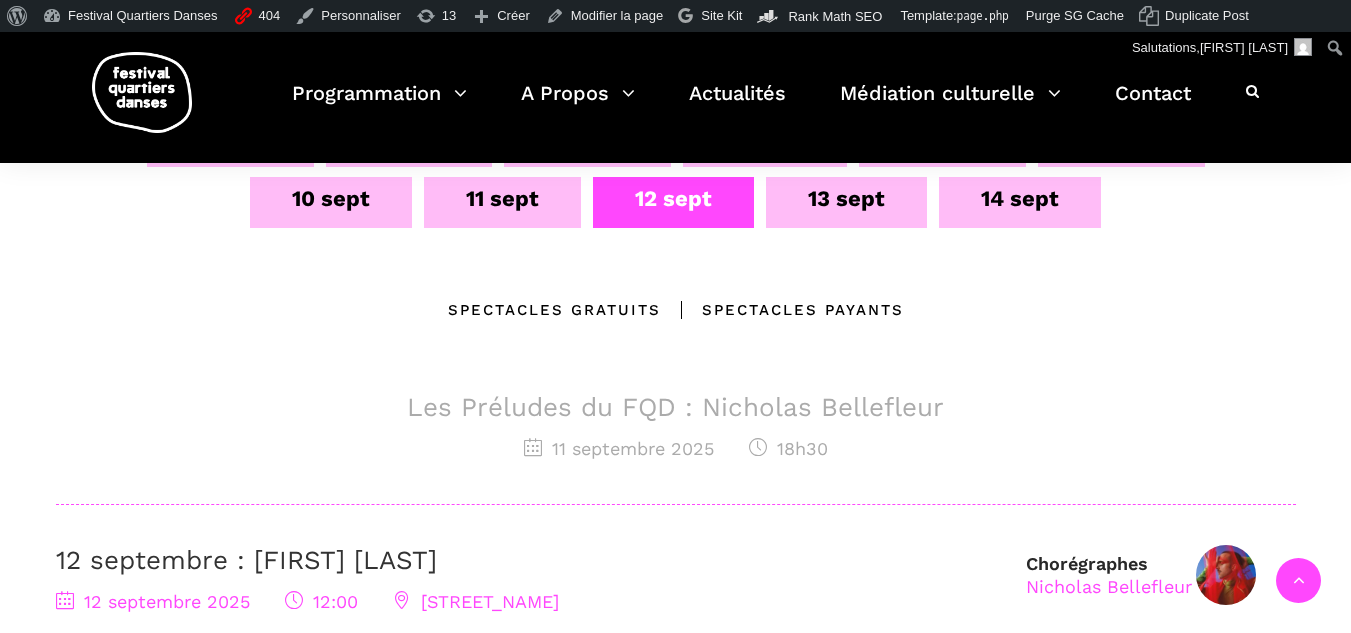 click on "13 sept" at bounding box center (846, 198) 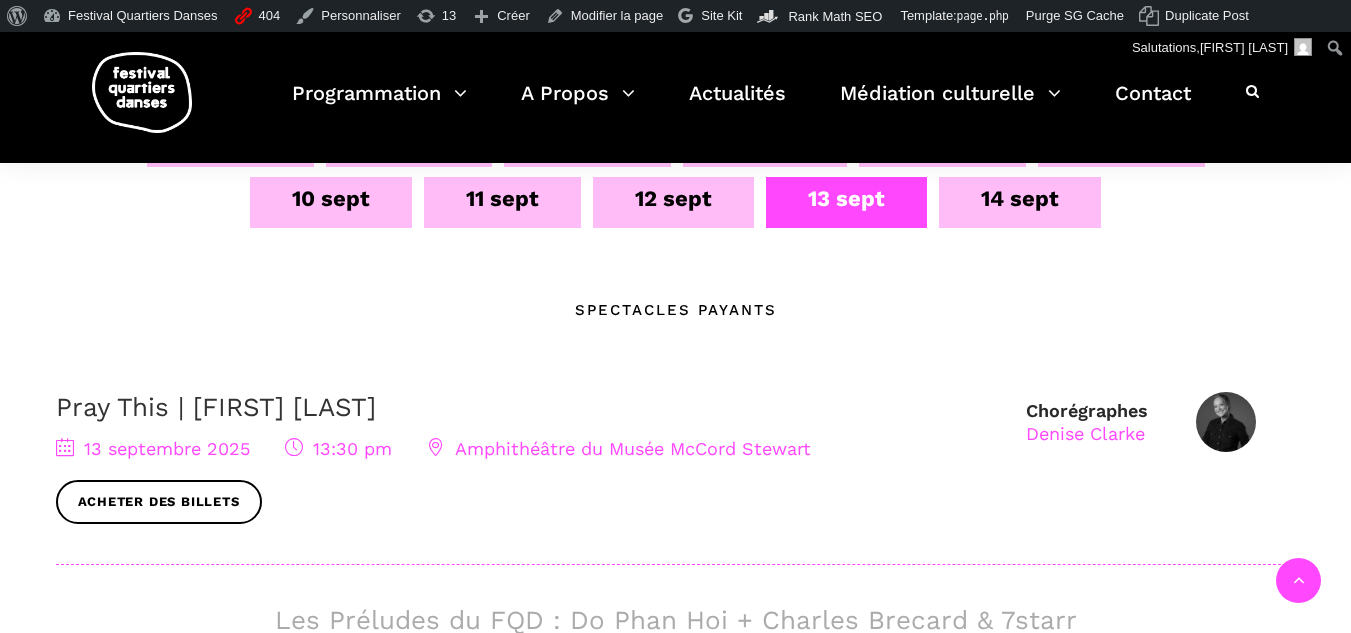 scroll, scrollTop: 800, scrollLeft: 0, axis: vertical 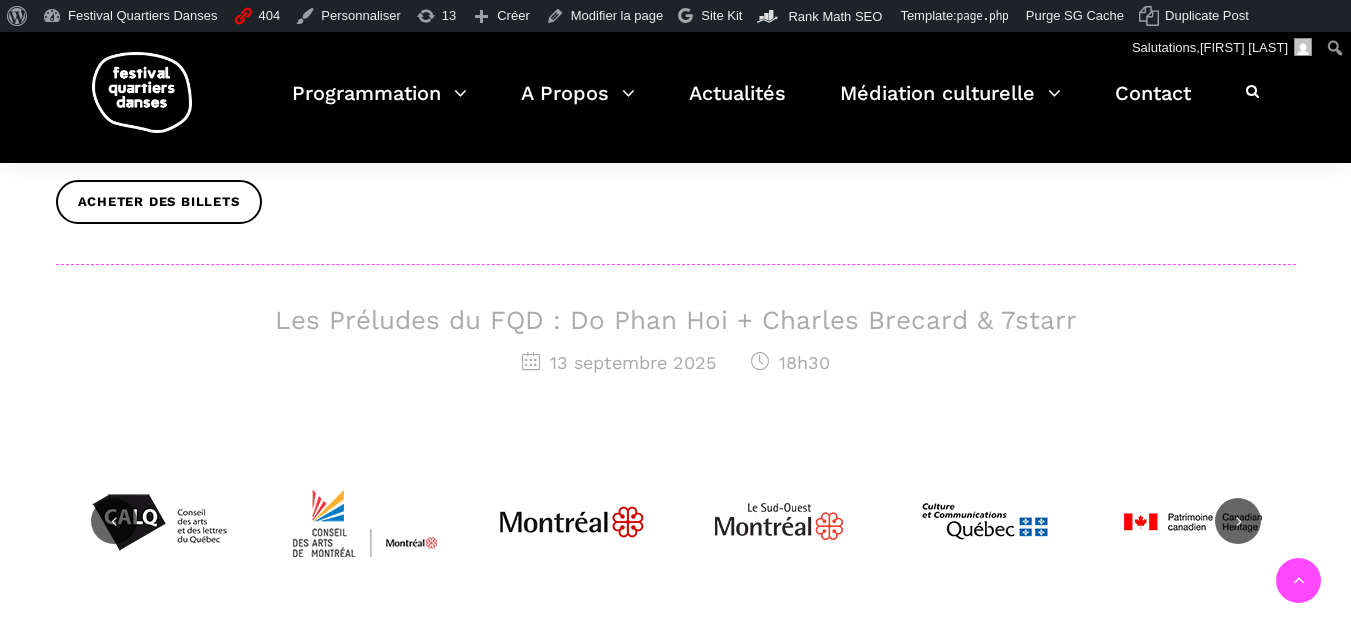 click on "13 septembre 2025 18h30" at bounding box center [676, 363] 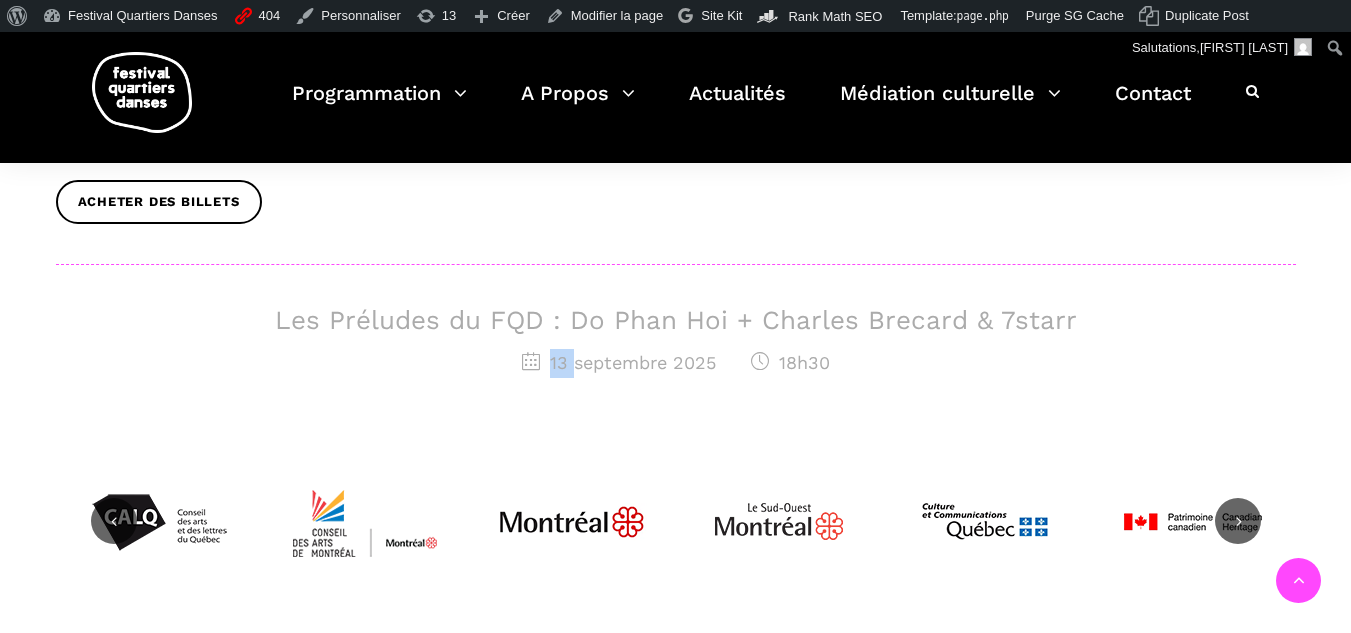 click on "13 septembre 2025 18h30" at bounding box center [676, 363] 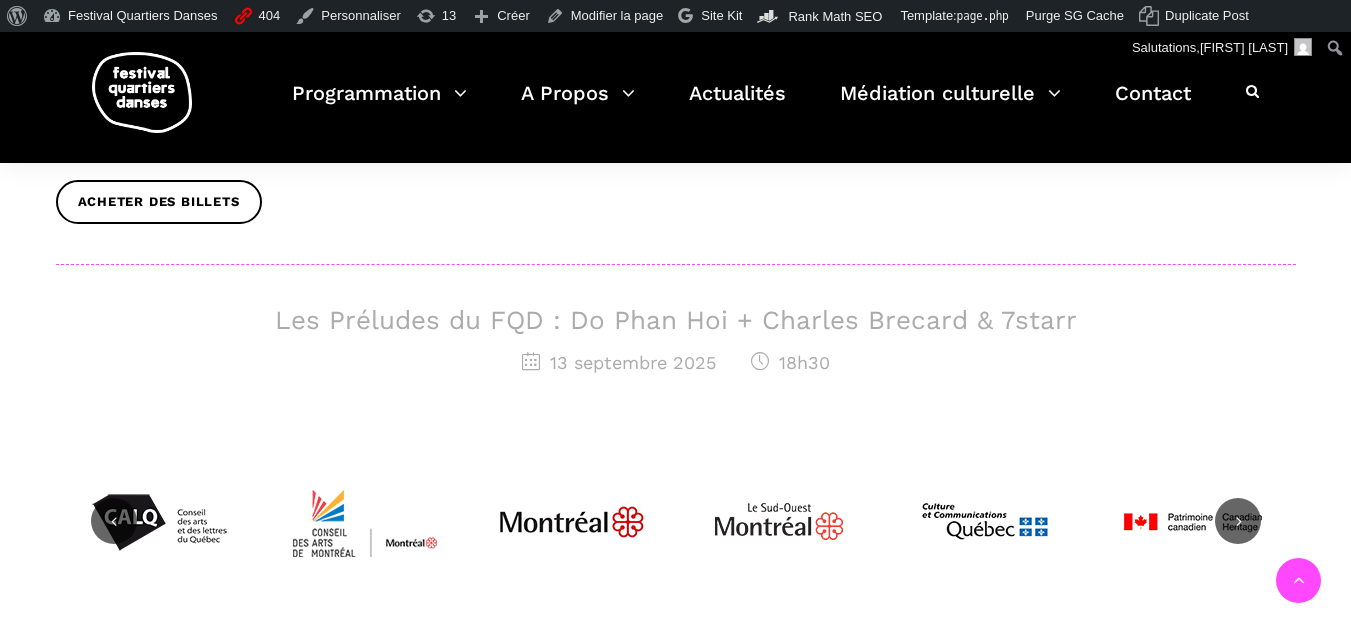 click on "Chorégraphes Denise Clarke Pray This | Denise Clarke 13 septembre 2025 13:30 pm Amphithéâtre du Musée McCord Stewart Acheter des billets Les Préludes du FQD : Do Phan Hoi + Charles Brecard & 7starr 13 septembre 2025 18h30" at bounding box center (676, 255) 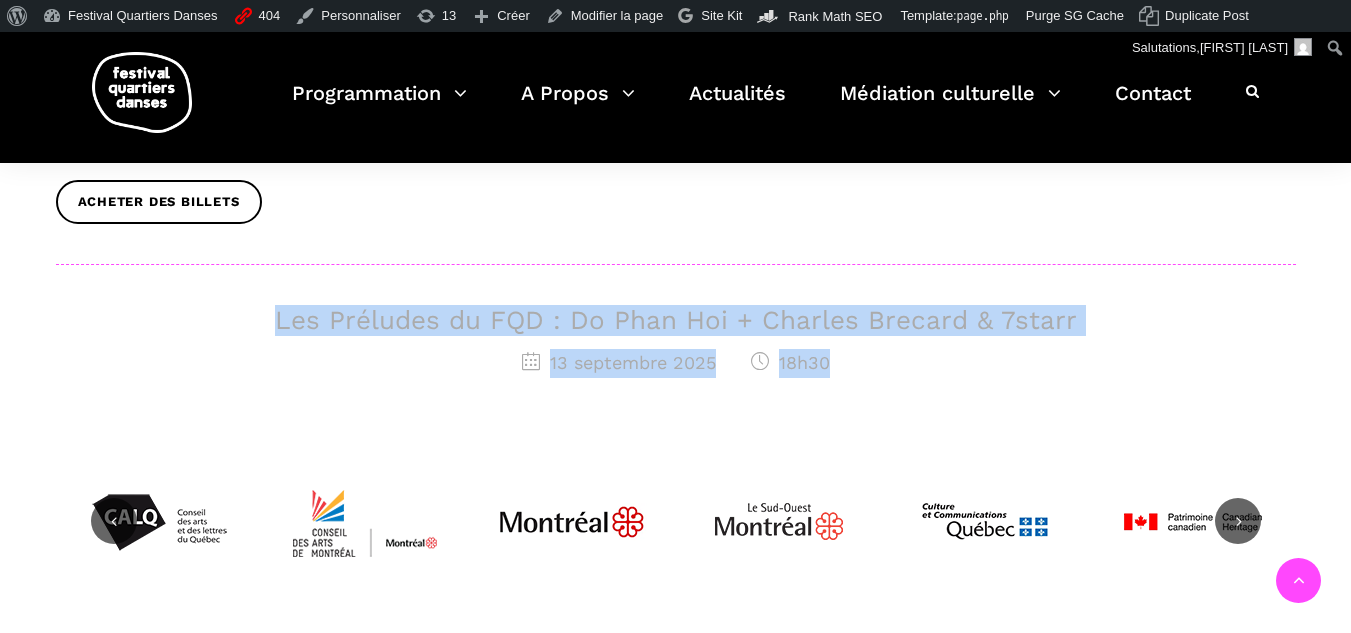 drag, startPoint x: 902, startPoint y: 343, endPoint x: 156, endPoint y: 248, distance: 752.0246 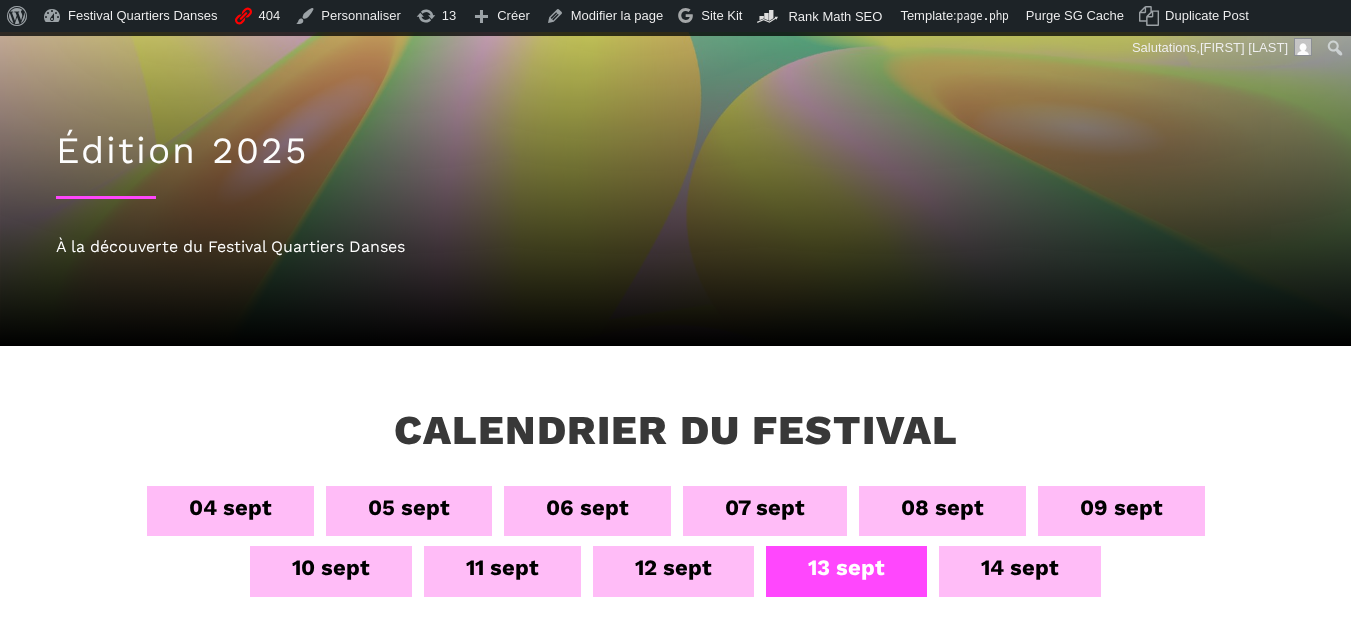 scroll, scrollTop: 400, scrollLeft: 0, axis: vertical 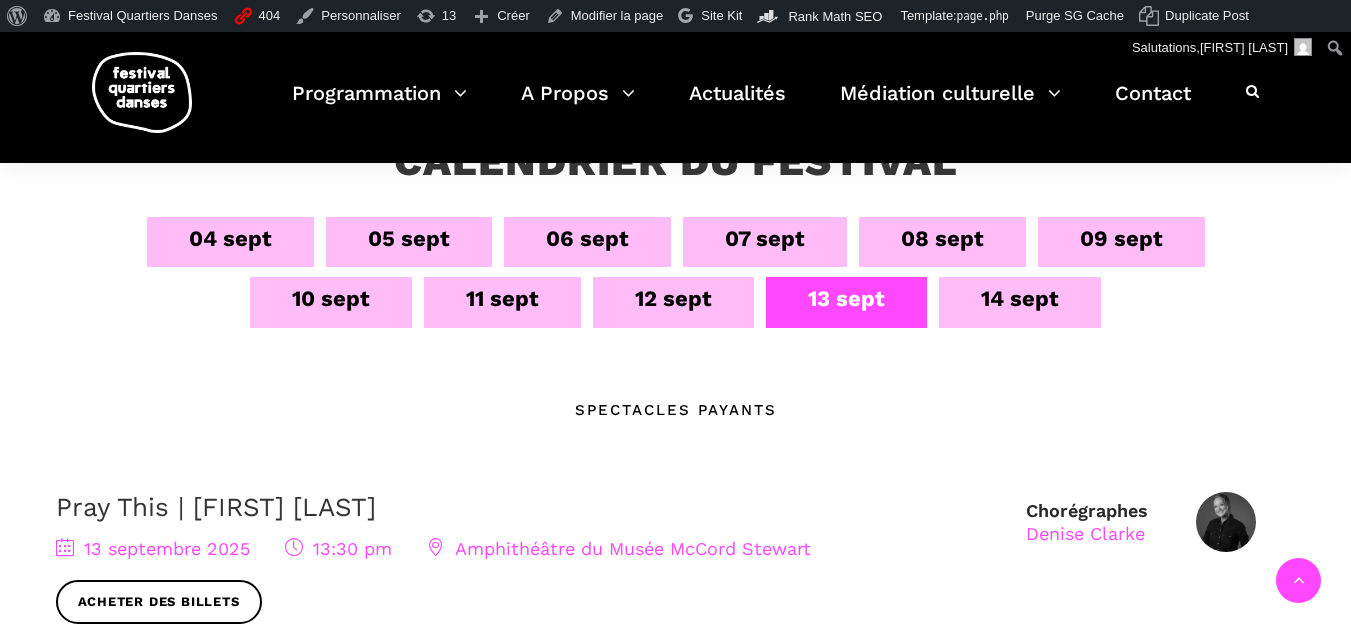 click on "14 sept" at bounding box center (1020, 298) 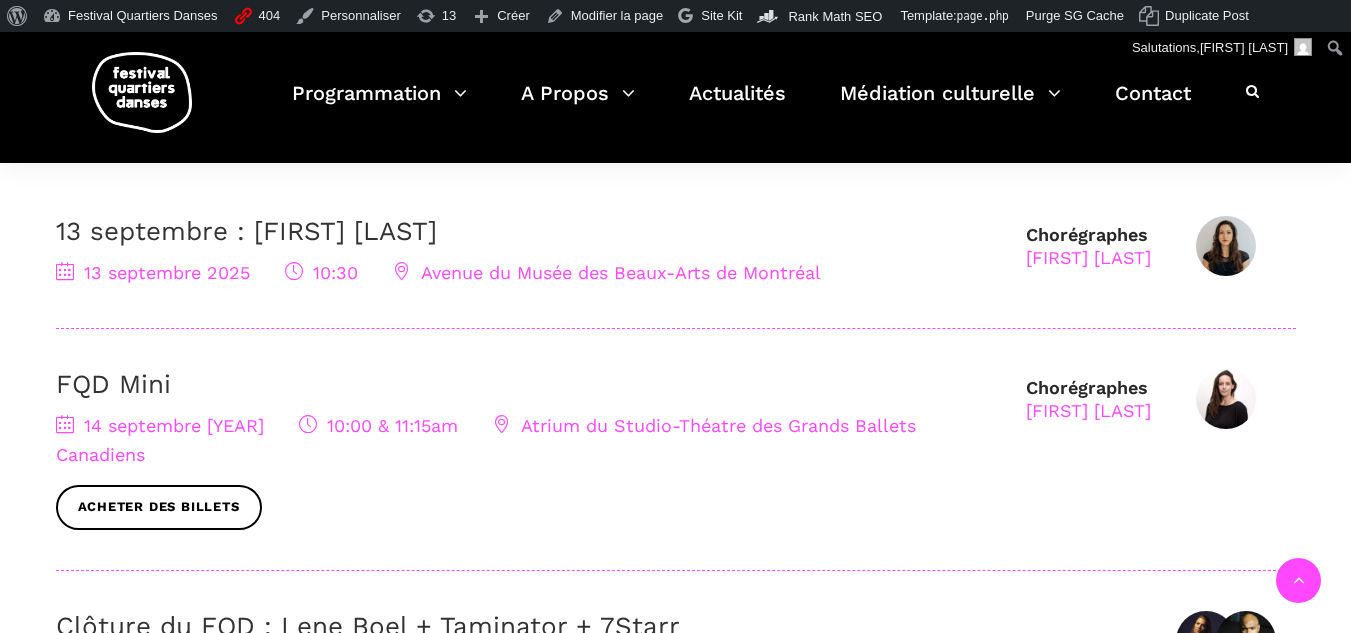 scroll, scrollTop: 600, scrollLeft: 0, axis: vertical 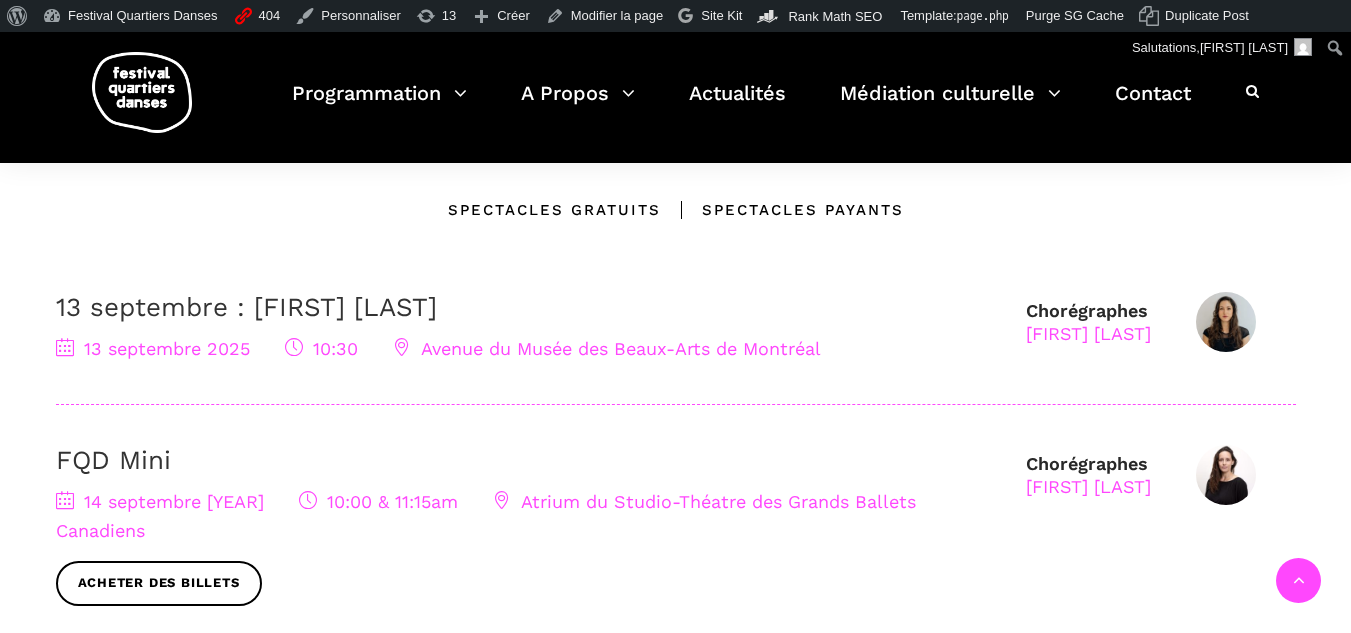 click on "13 septembre : Pauline Gervais" at bounding box center [246, 307] 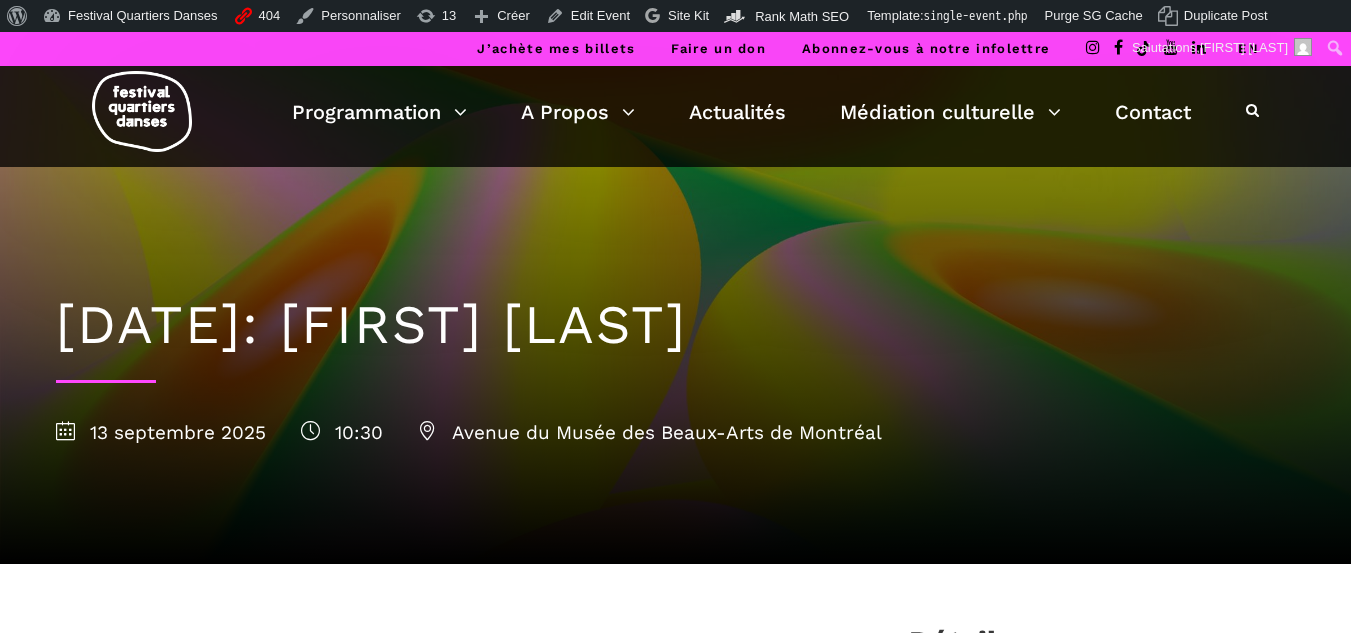 scroll, scrollTop: 400, scrollLeft: 0, axis: vertical 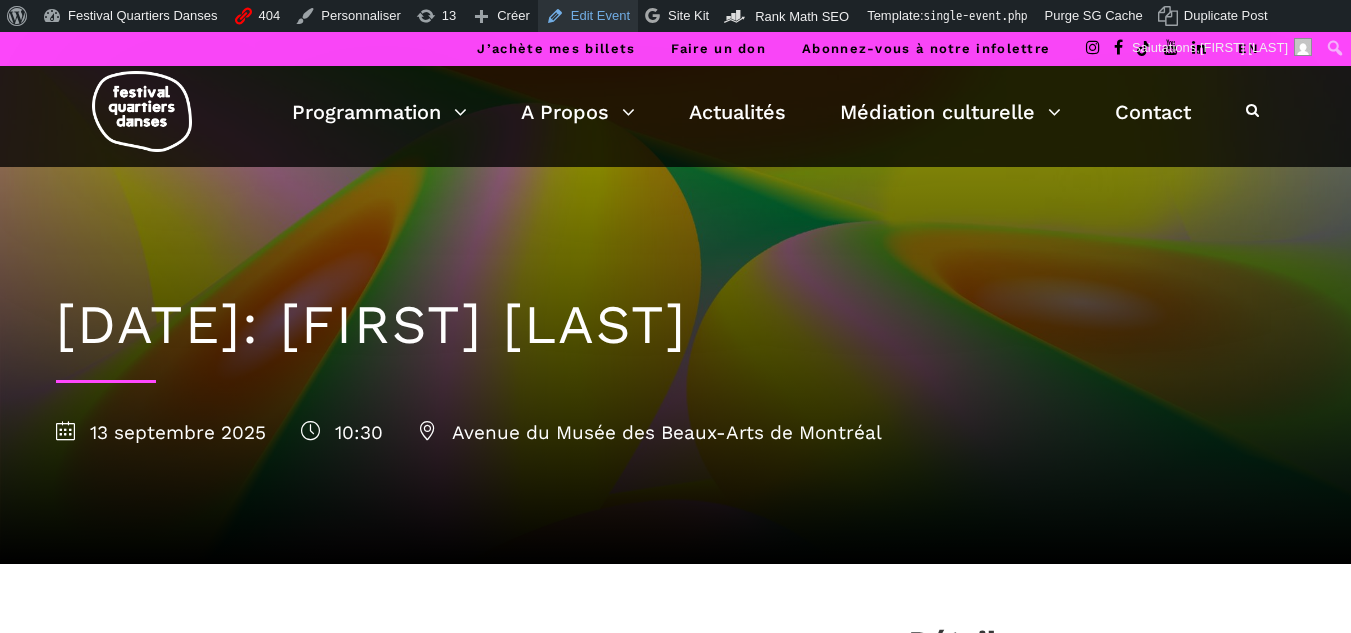 click on "Edit Event" at bounding box center [588, 16] 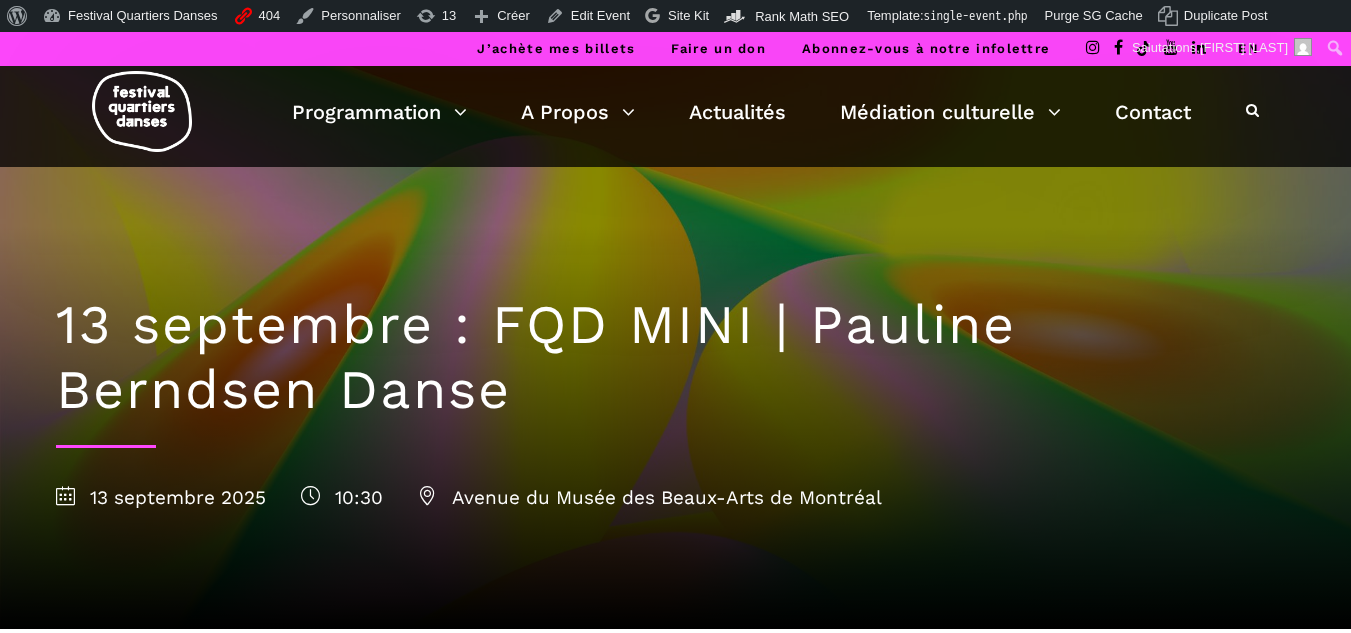 scroll, scrollTop: 0, scrollLeft: 0, axis: both 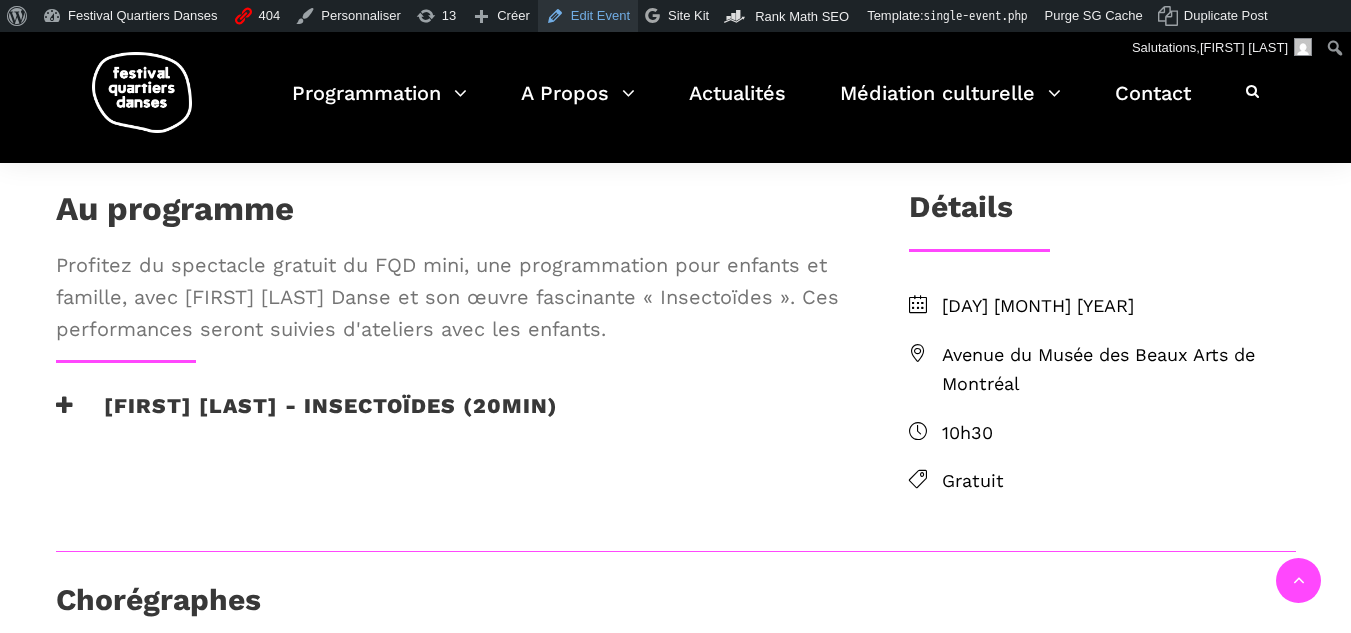 click on "Edit Event" at bounding box center [588, 16] 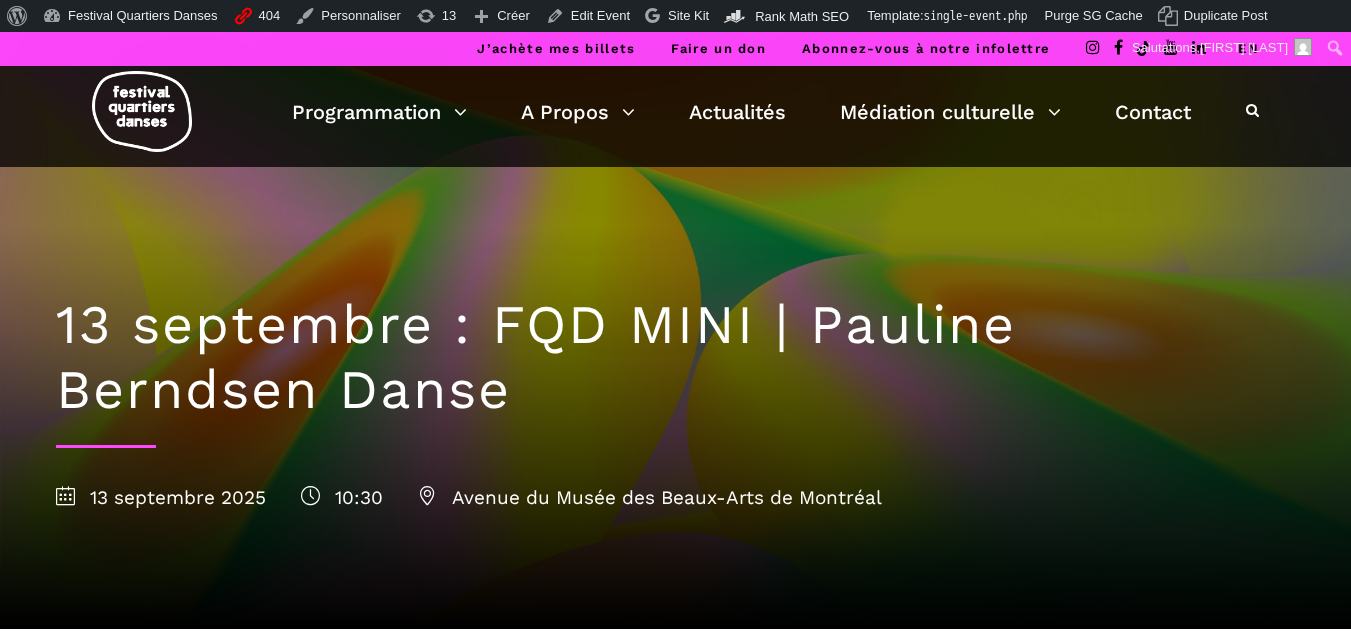 scroll, scrollTop: 0, scrollLeft: 0, axis: both 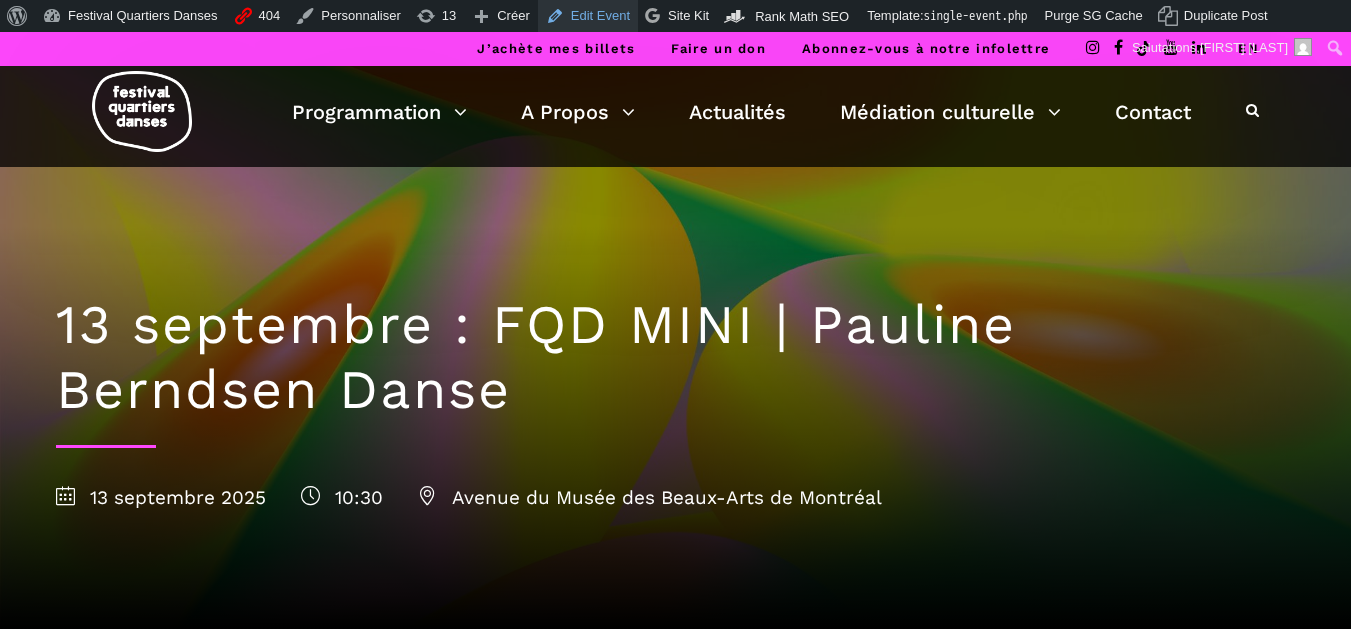 click on "Edit Event" at bounding box center (588, 16) 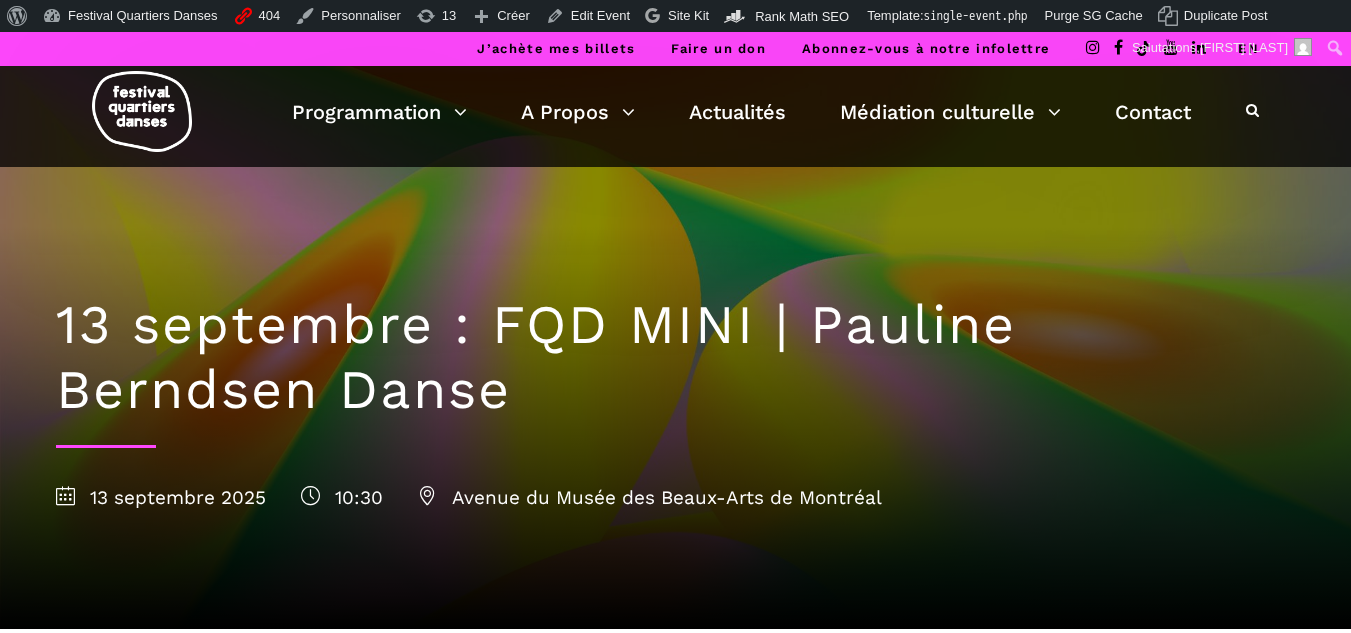 scroll, scrollTop: 0, scrollLeft: 0, axis: both 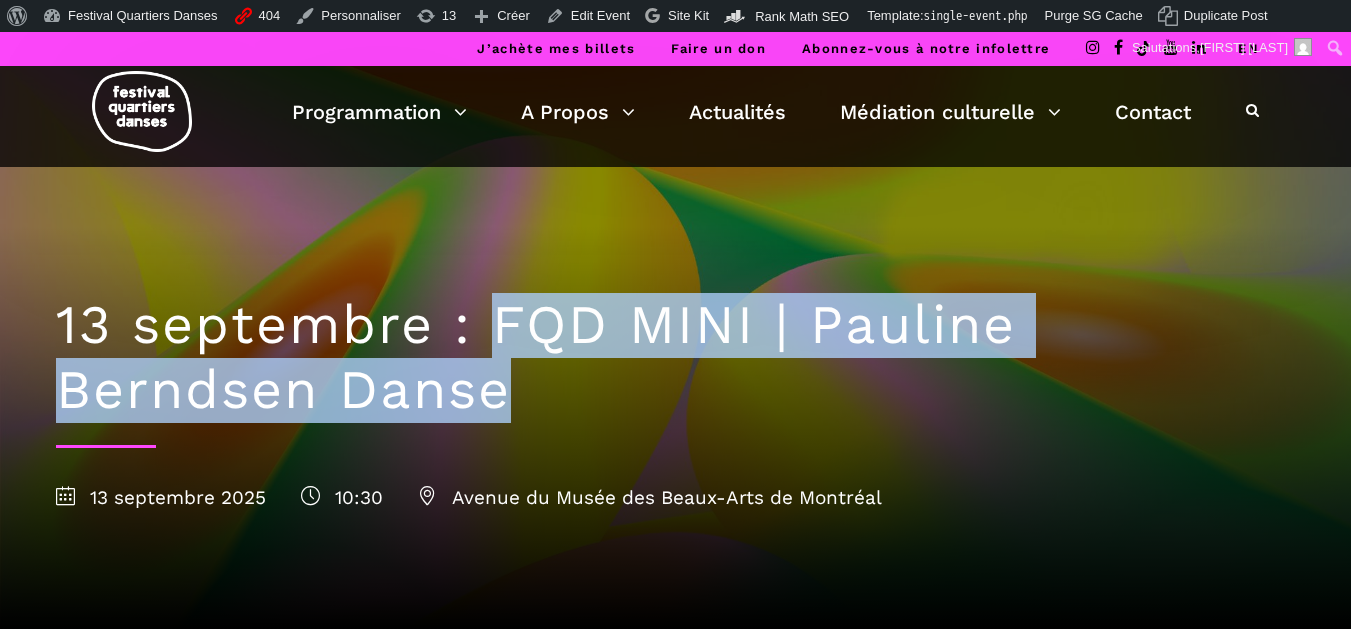drag, startPoint x: 491, startPoint y: 329, endPoint x: 497, endPoint y: 432, distance: 103.17461 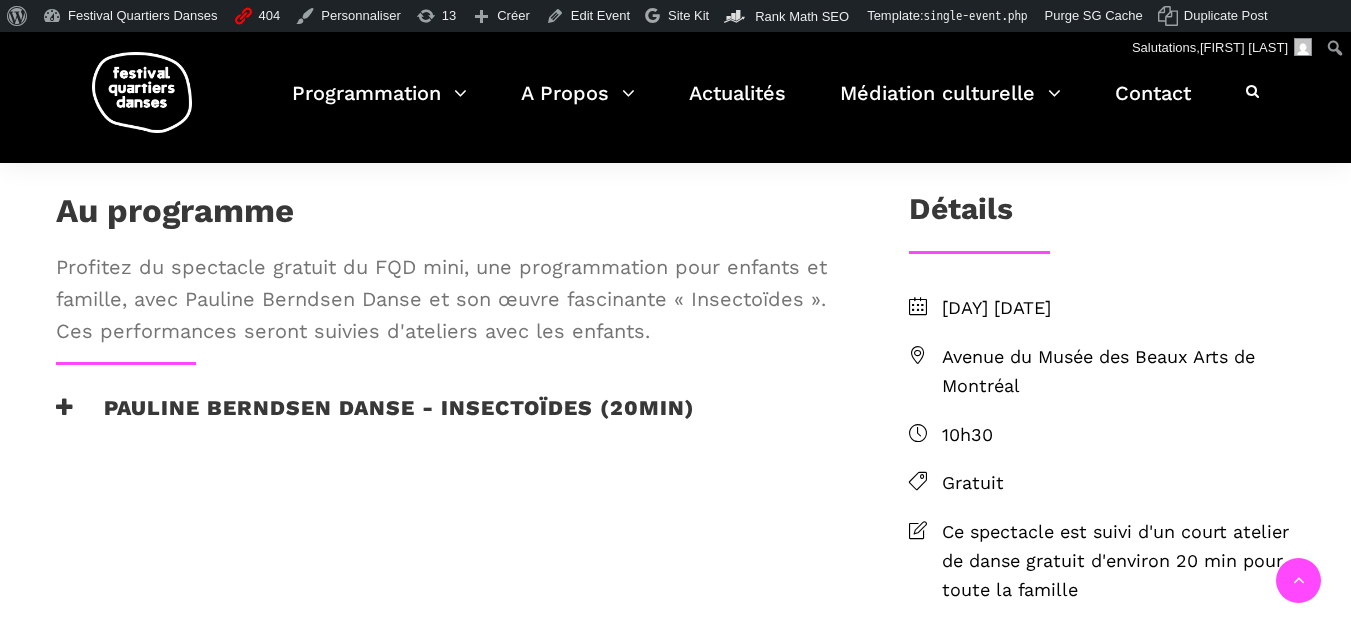 scroll, scrollTop: 500, scrollLeft: 0, axis: vertical 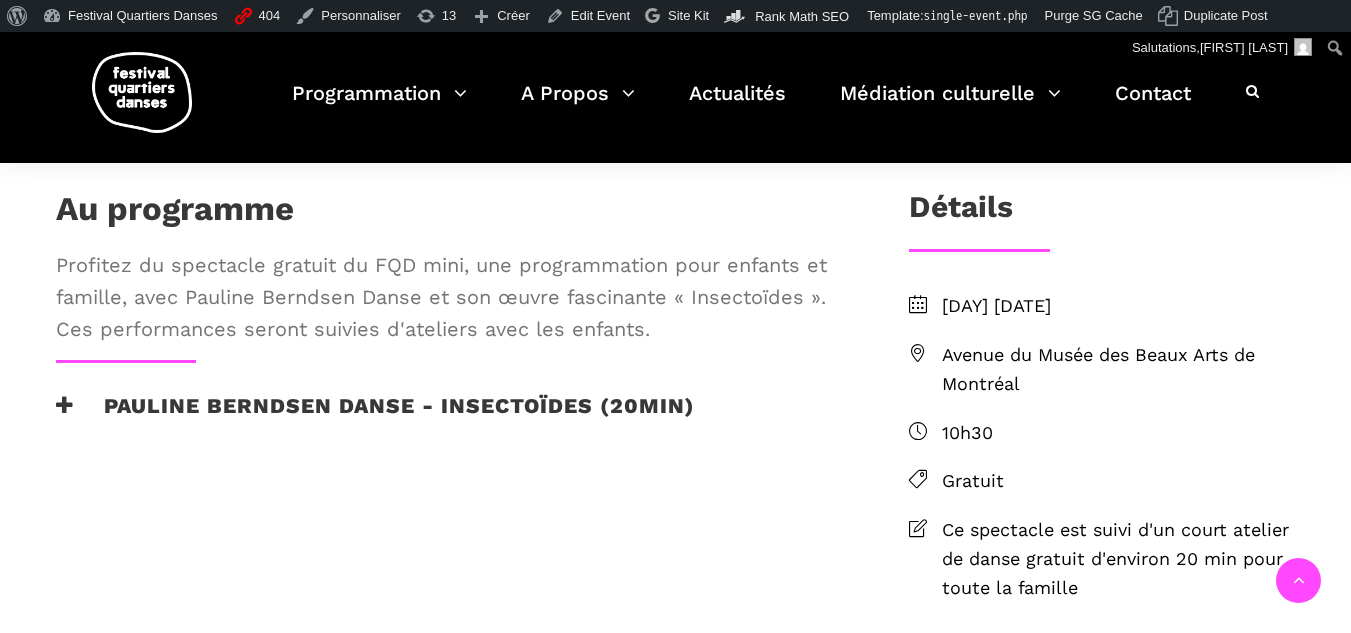 click on "Ce spectacle est suivi d'un court atelier de danse gratuit d'environ 20 min pour toute la famille" at bounding box center [1119, 559] 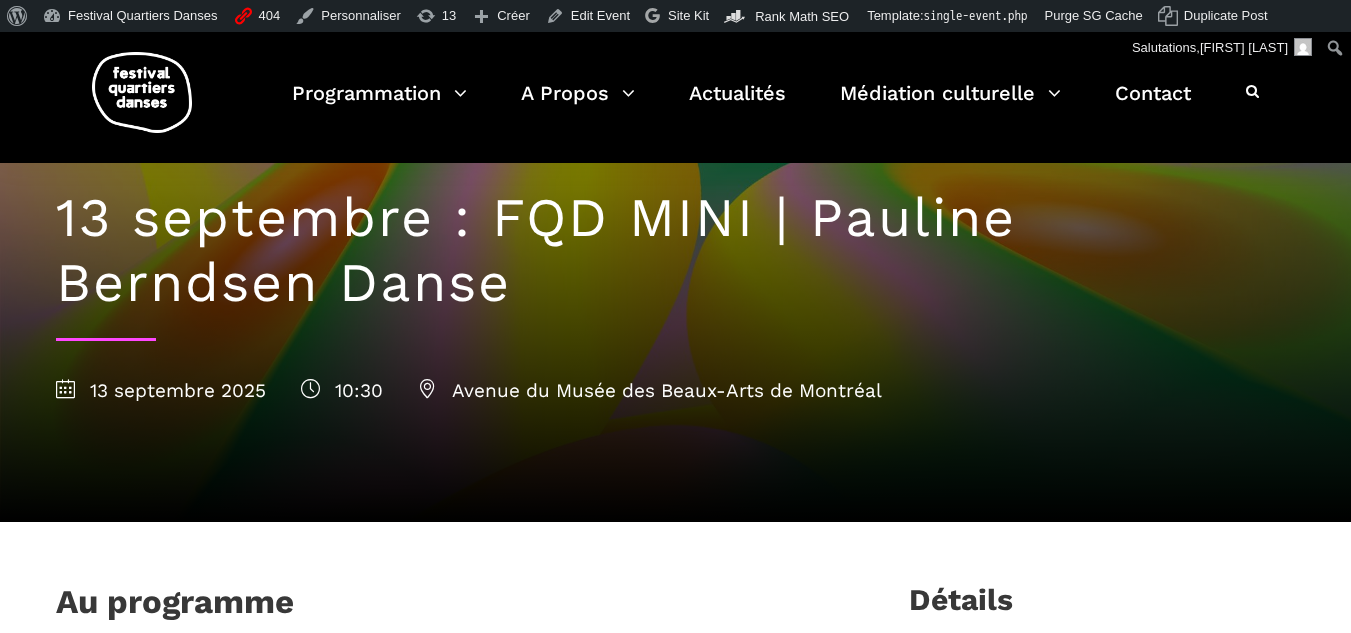 scroll, scrollTop: 100, scrollLeft: 0, axis: vertical 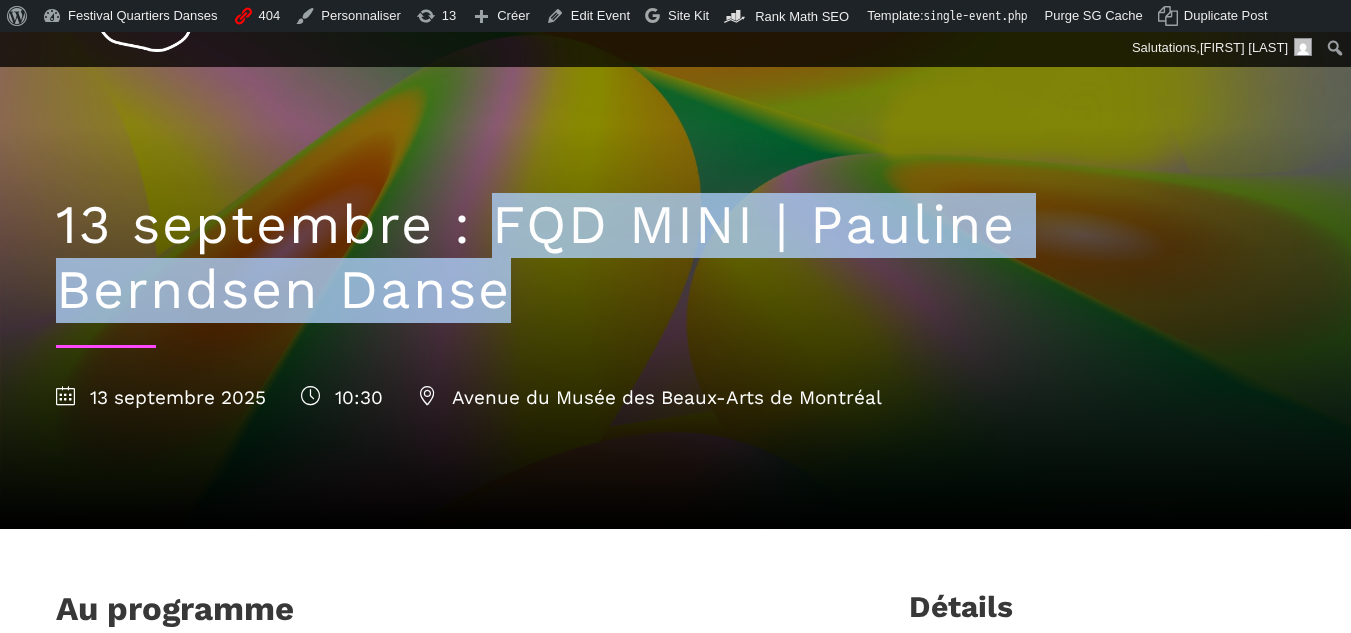 drag, startPoint x: 502, startPoint y: 204, endPoint x: 531, endPoint y: 280, distance: 81.34495 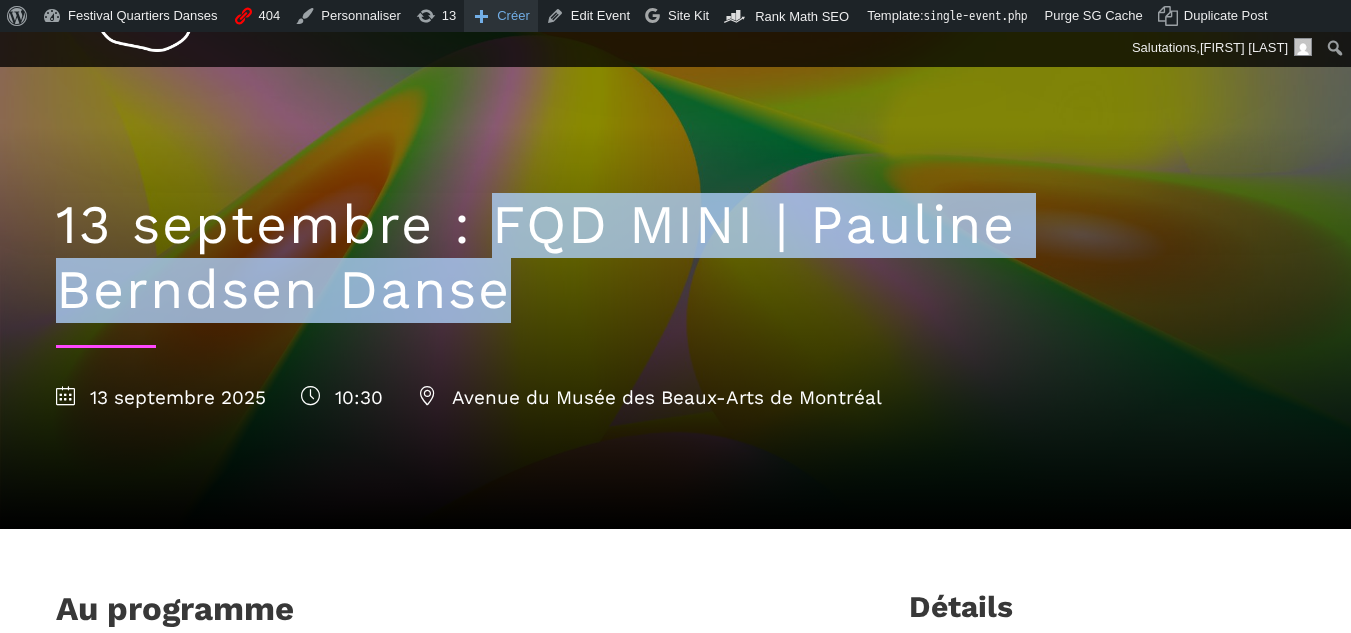 copy on "FQD MINI | Pauline Berndsen Danse" 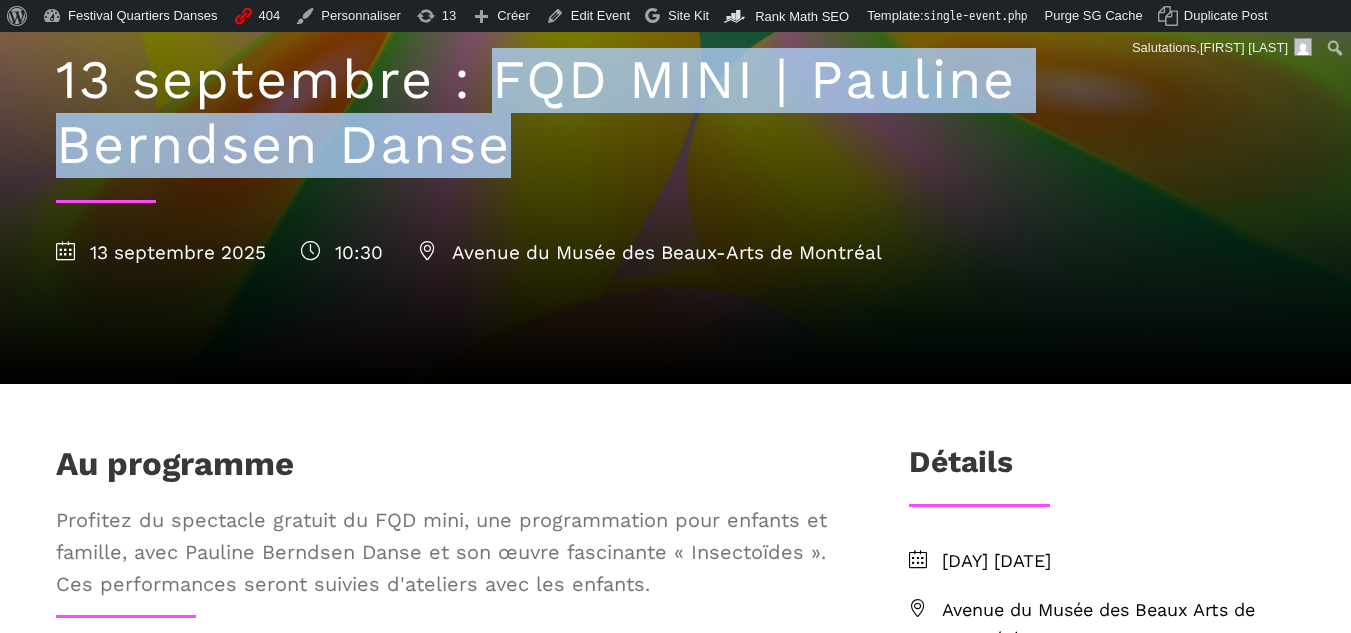 scroll, scrollTop: 500, scrollLeft: 0, axis: vertical 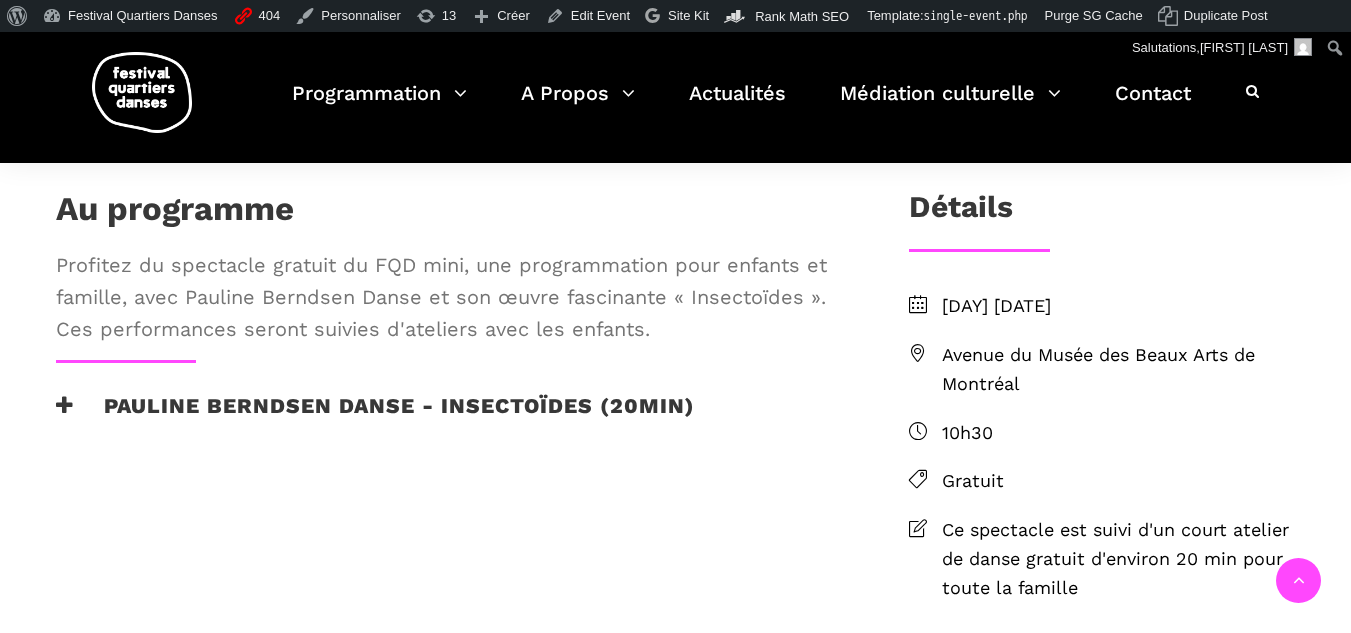 click on "Avenue du Musée des Beaux Arts de Montréal" at bounding box center (1119, 370) 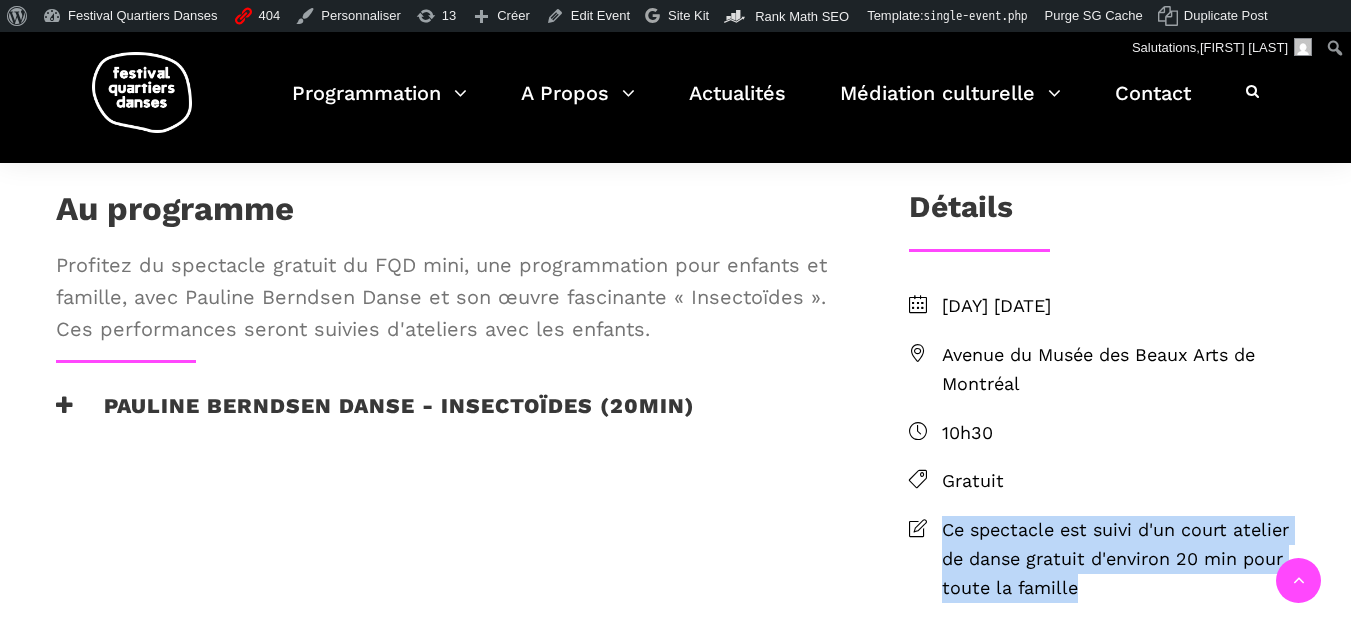 drag, startPoint x: 1083, startPoint y: 587, endPoint x: 942, endPoint y: 536, distance: 149.93999 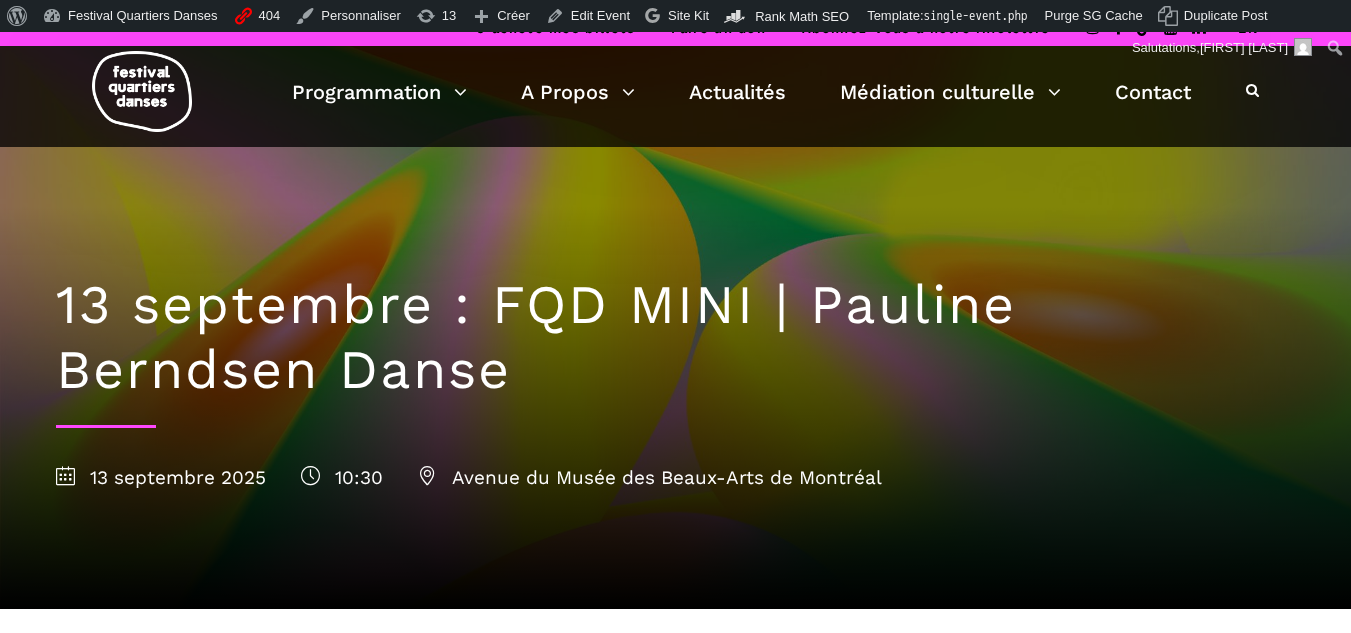 scroll, scrollTop: 0, scrollLeft: 0, axis: both 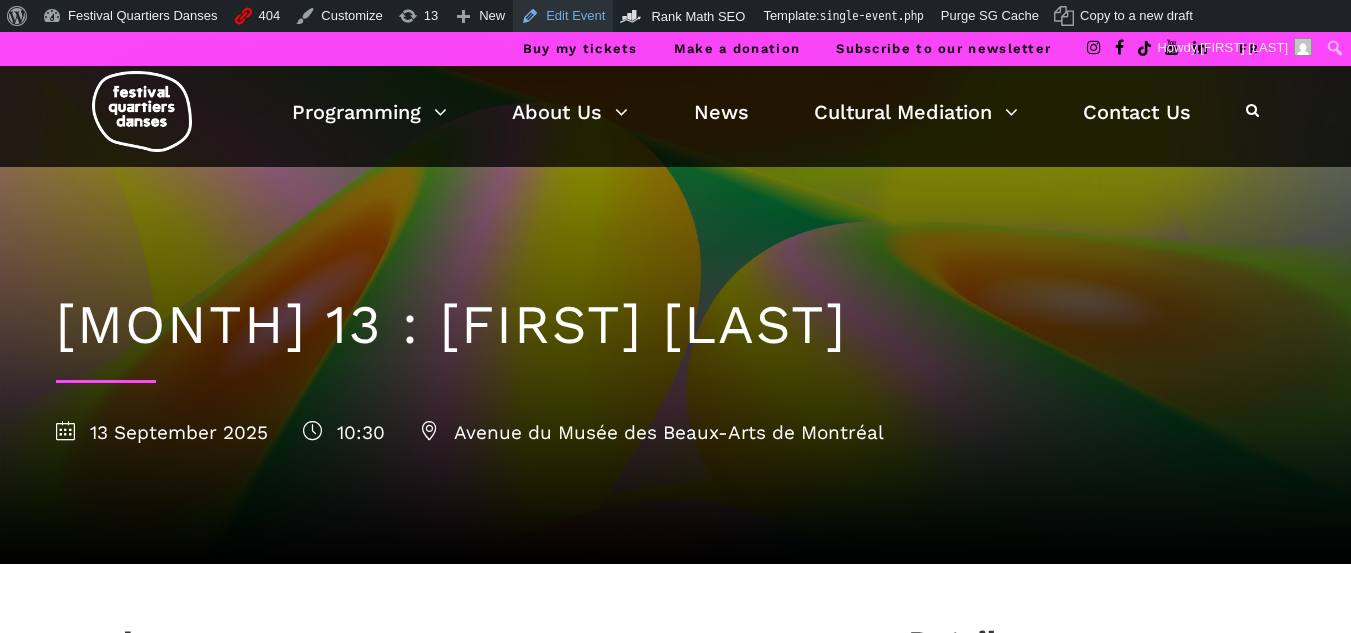 click on "Edit Event" at bounding box center [563, 16] 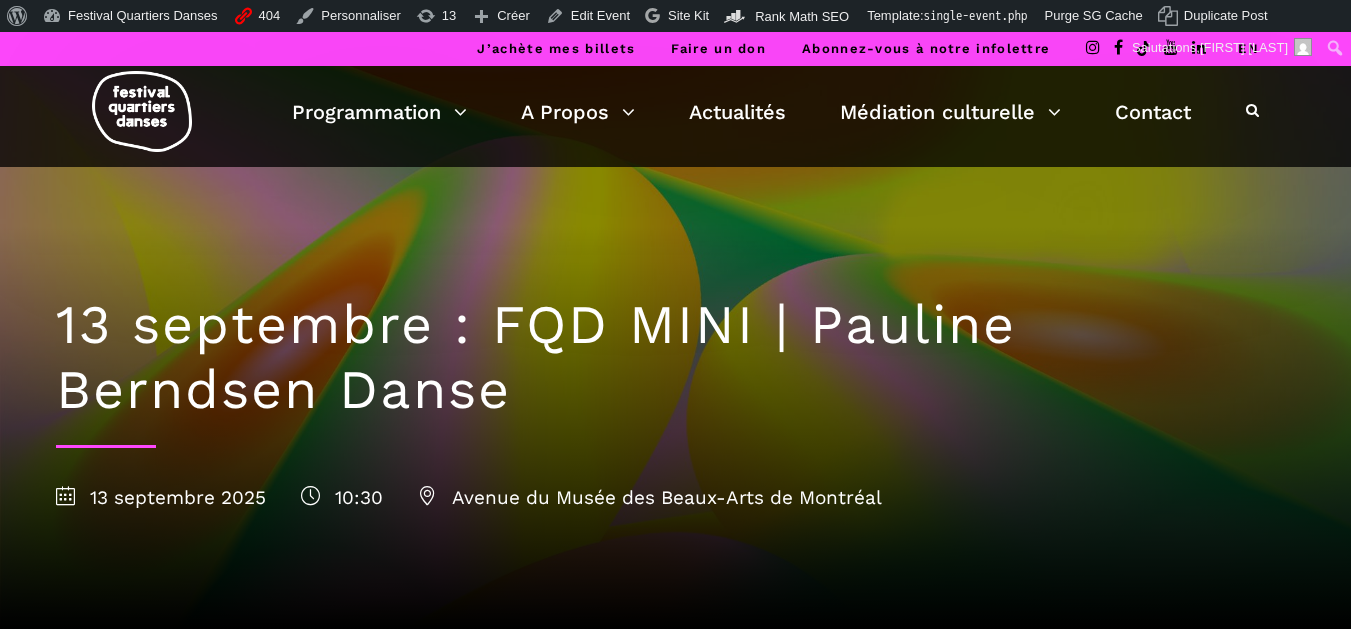 scroll, scrollTop: 0, scrollLeft: 0, axis: both 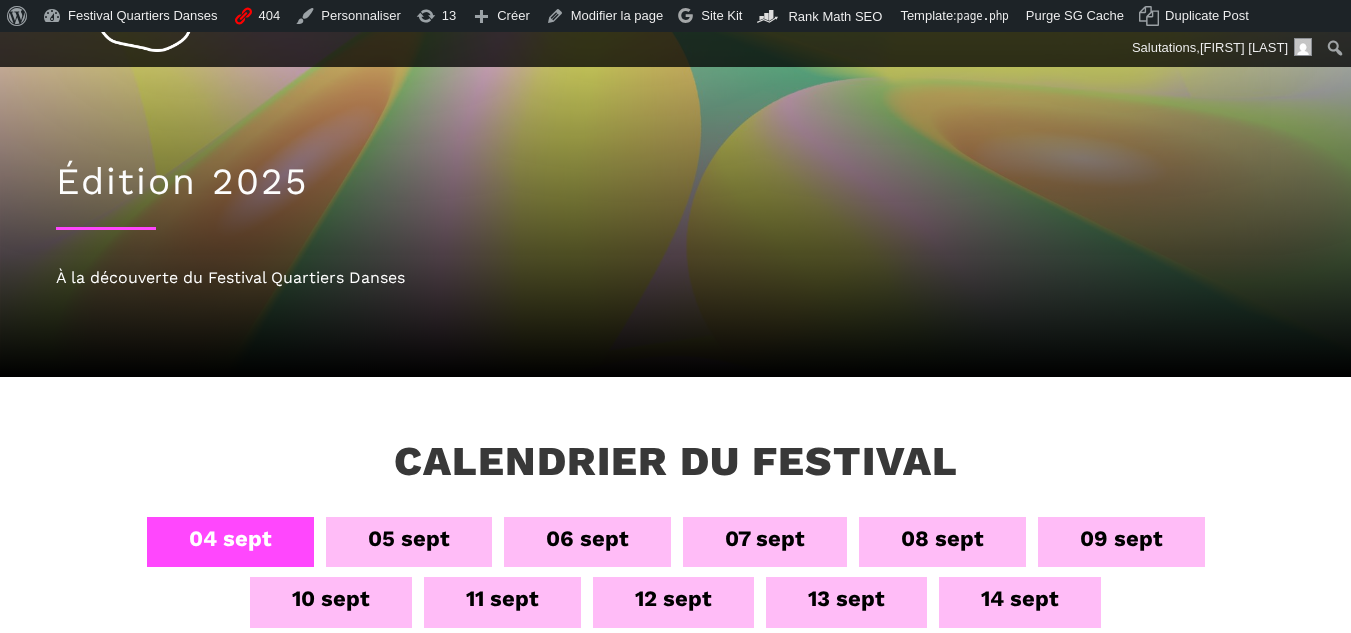 click on "13 sept" at bounding box center (846, 598) 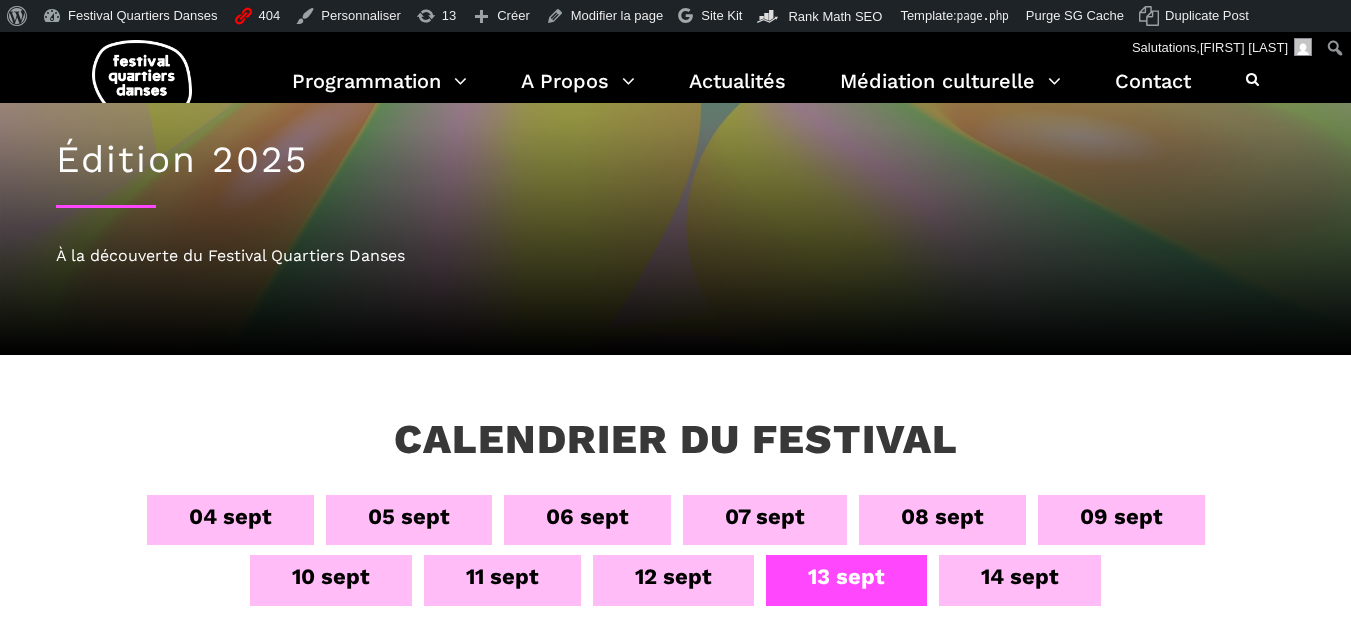 scroll, scrollTop: 0, scrollLeft: 0, axis: both 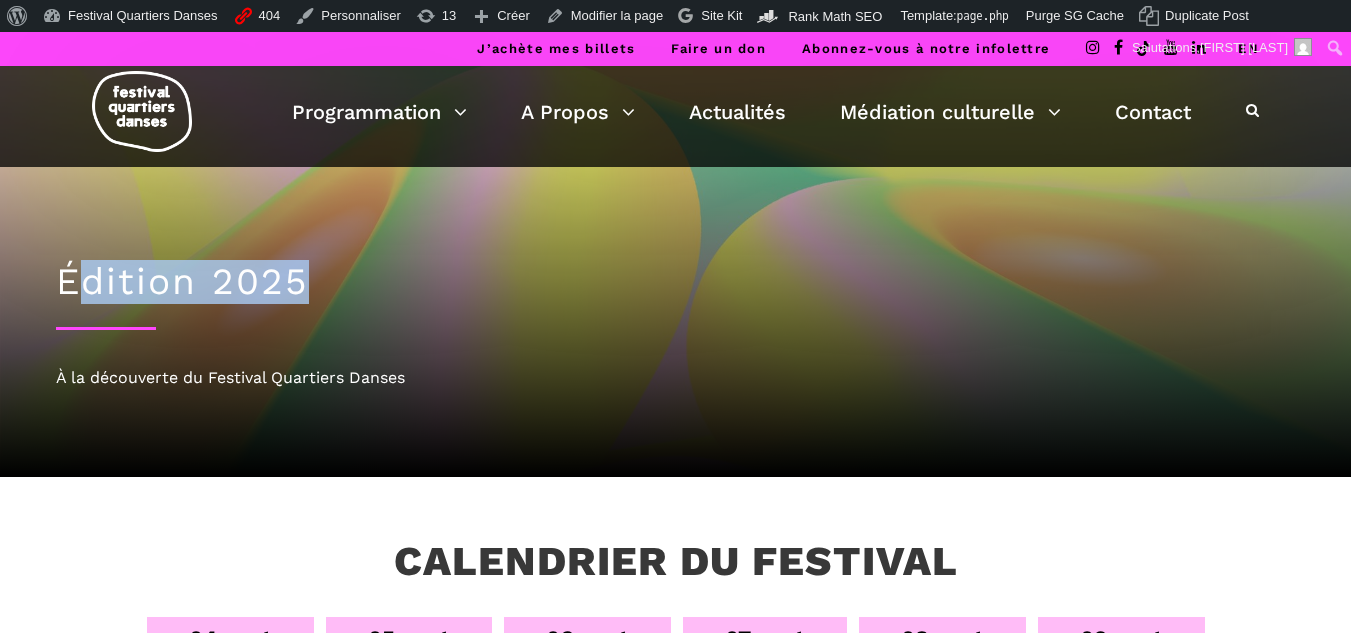 drag, startPoint x: 70, startPoint y: 285, endPoint x: 300, endPoint y: 283, distance: 230.0087 